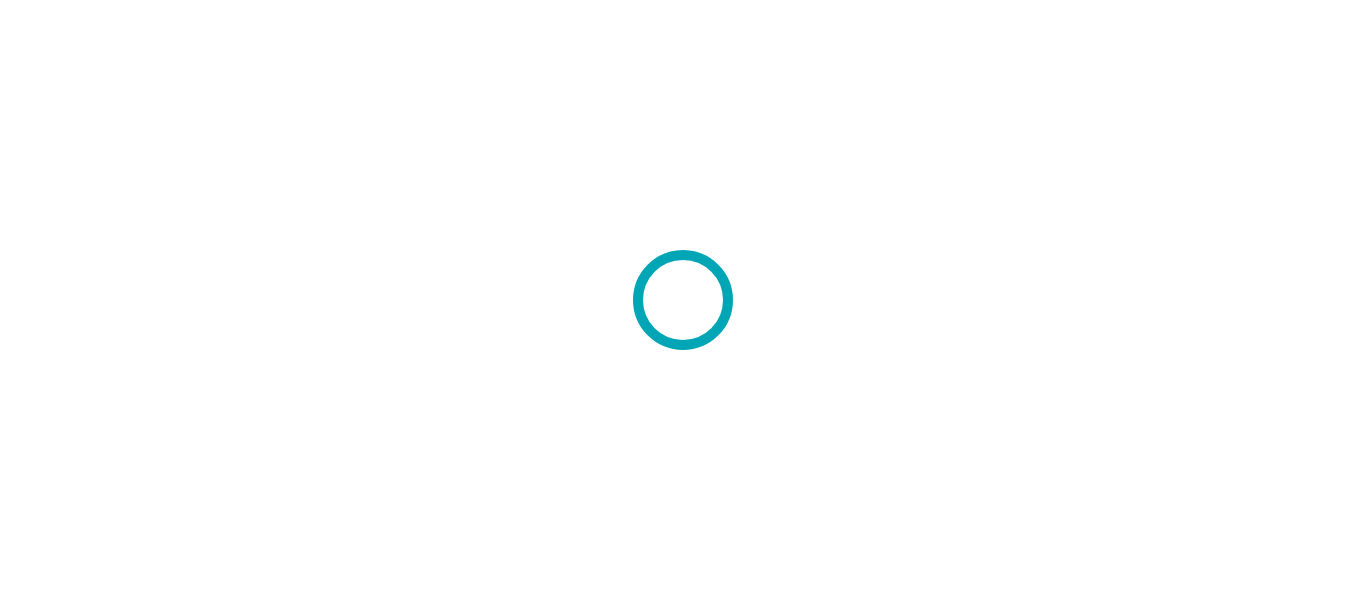 scroll, scrollTop: 0, scrollLeft: 0, axis: both 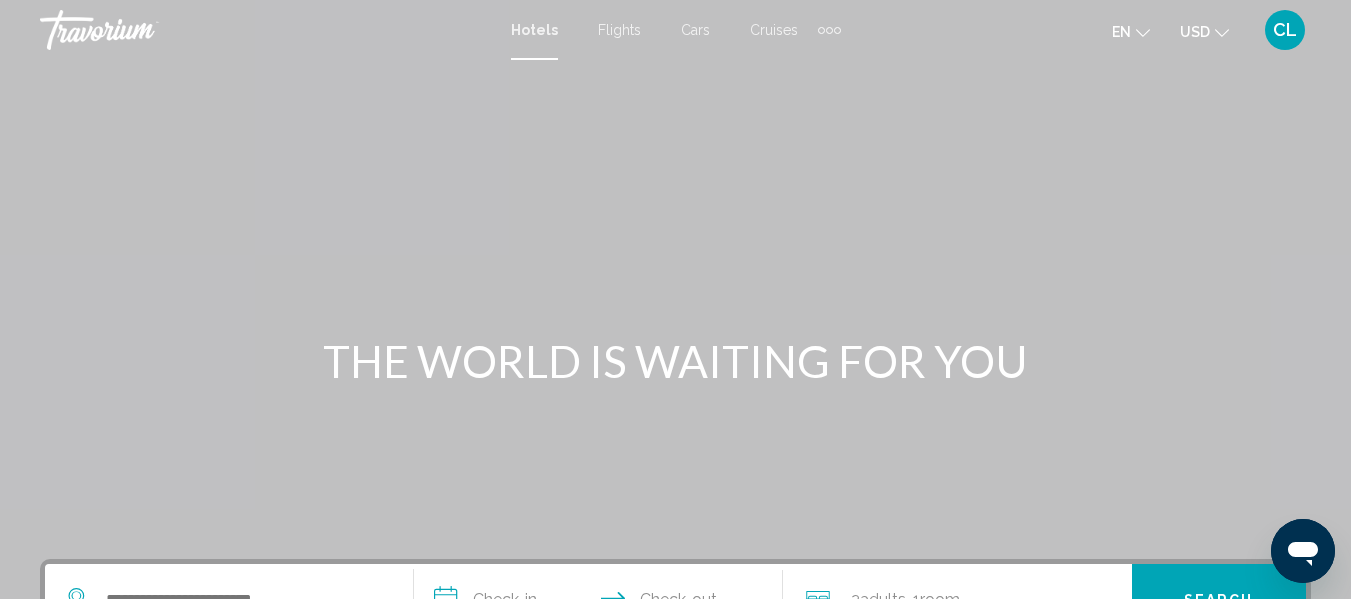 click on "Hotels" at bounding box center (534, 30) 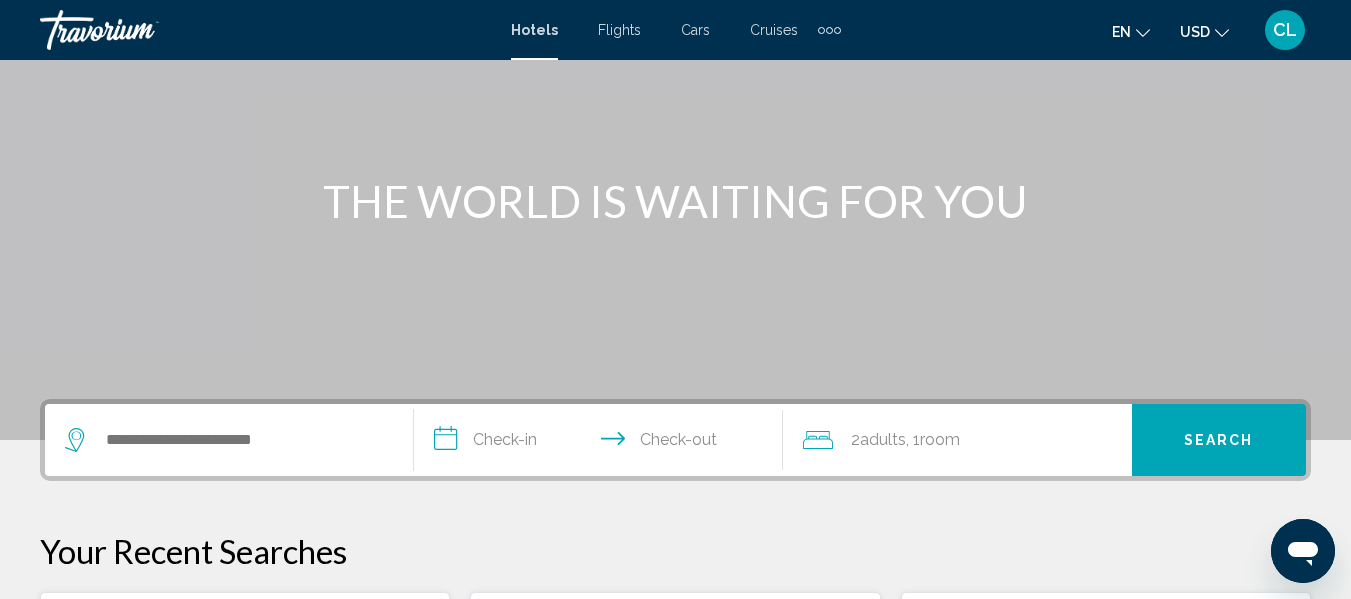 scroll, scrollTop: 200, scrollLeft: 0, axis: vertical 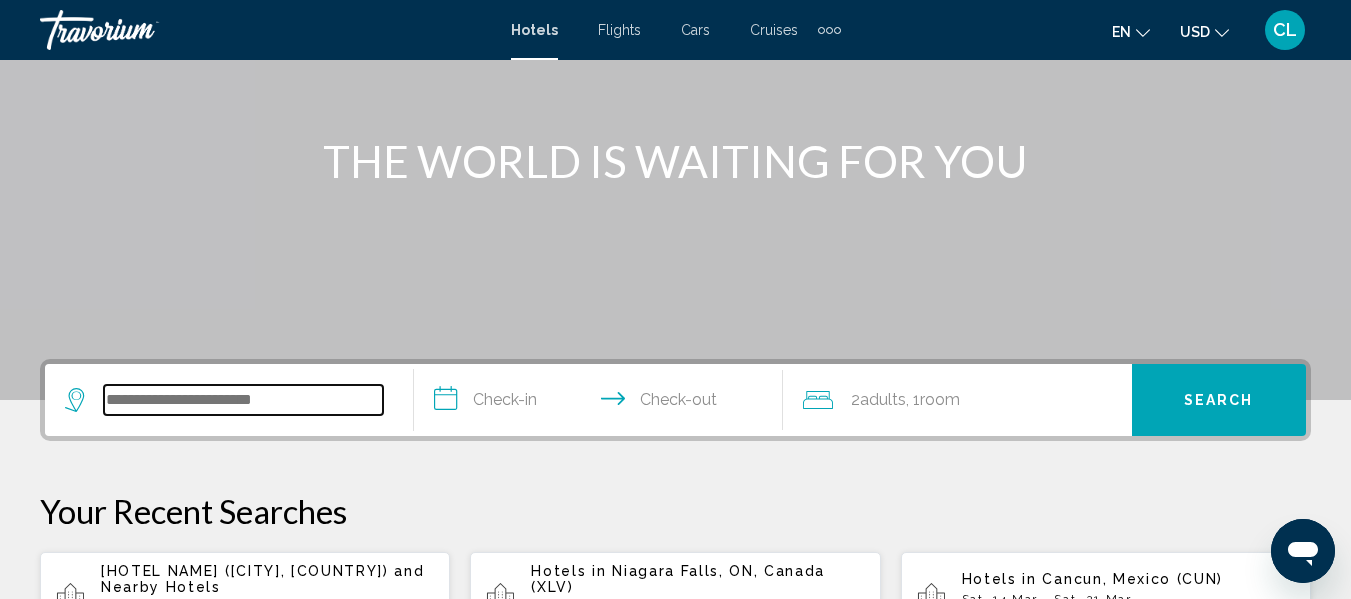 click at bounding box center [243, 400] 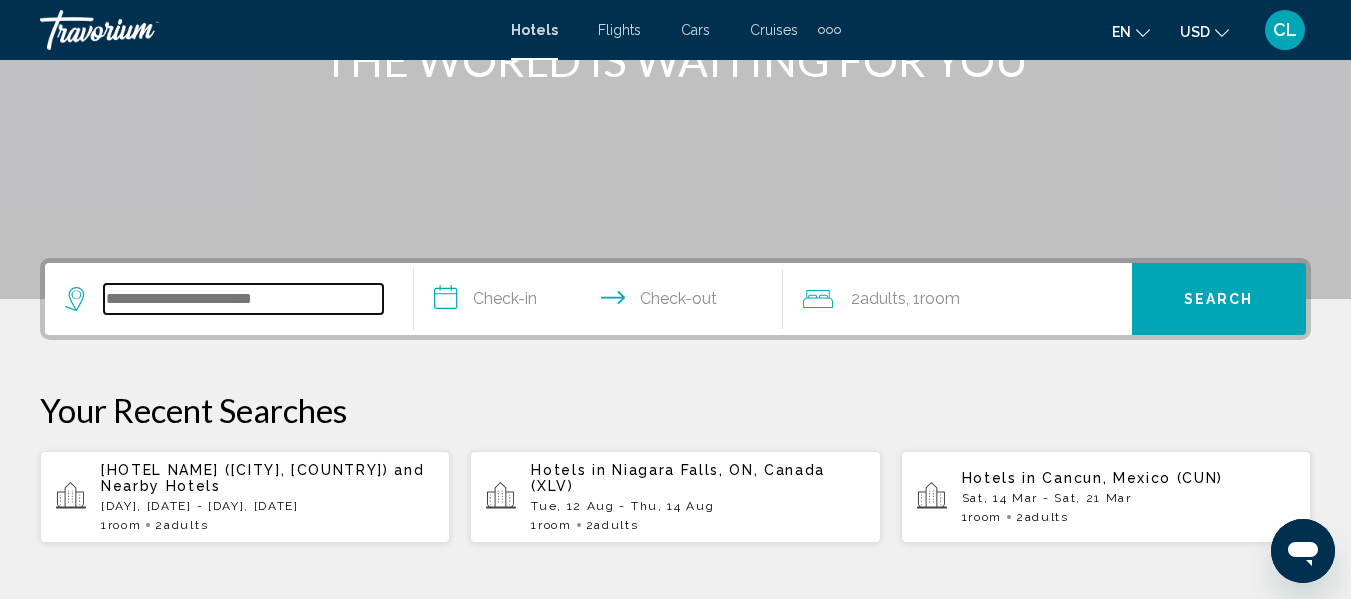 scroll, scrollTop: 494, scrollLeft: 0, axis: vertical 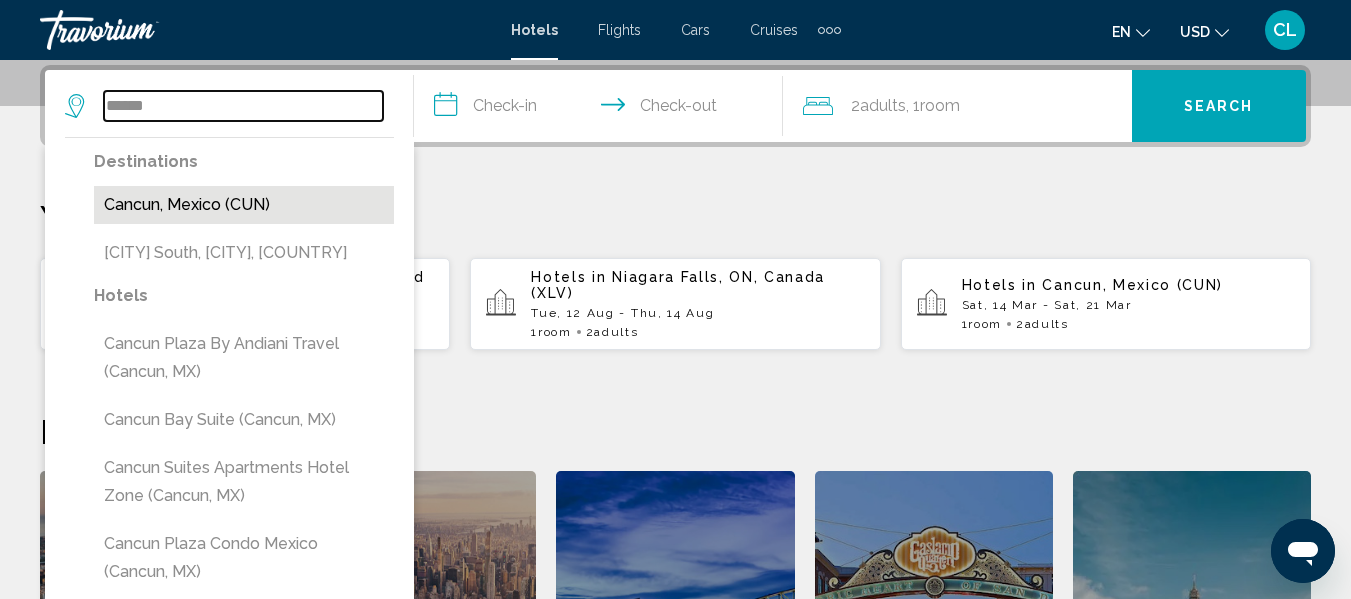 type on "******" 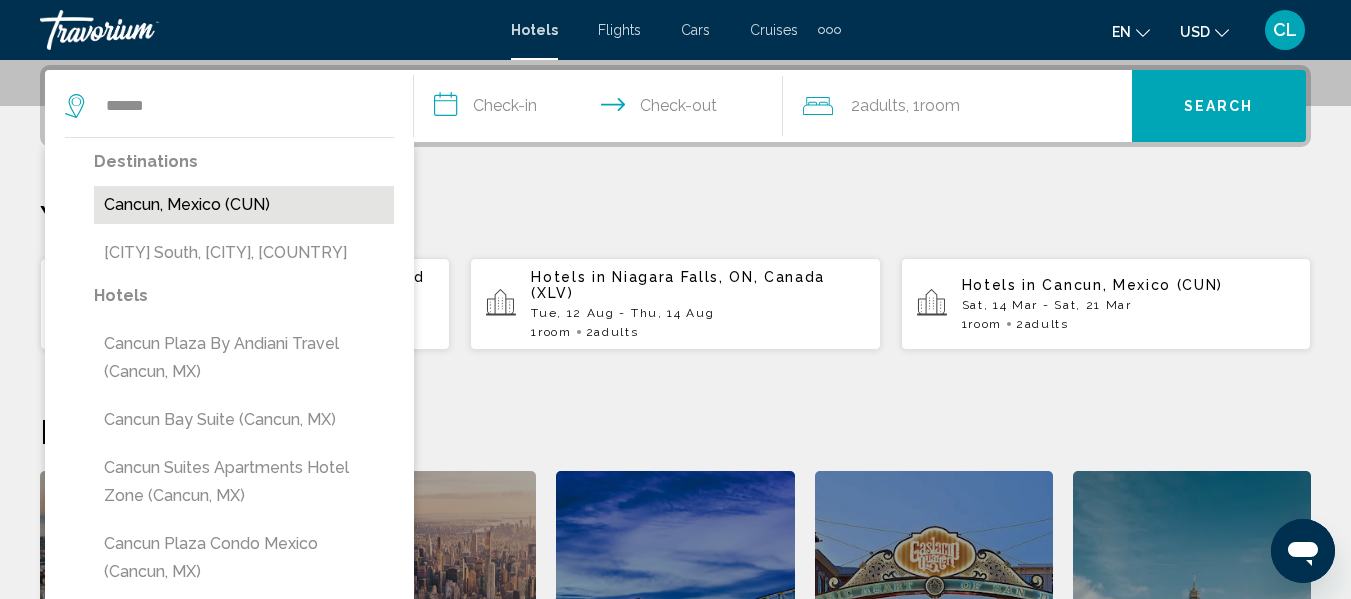 click on "Cancun, Mexico (CUN)" at bounding box center [244, 205] 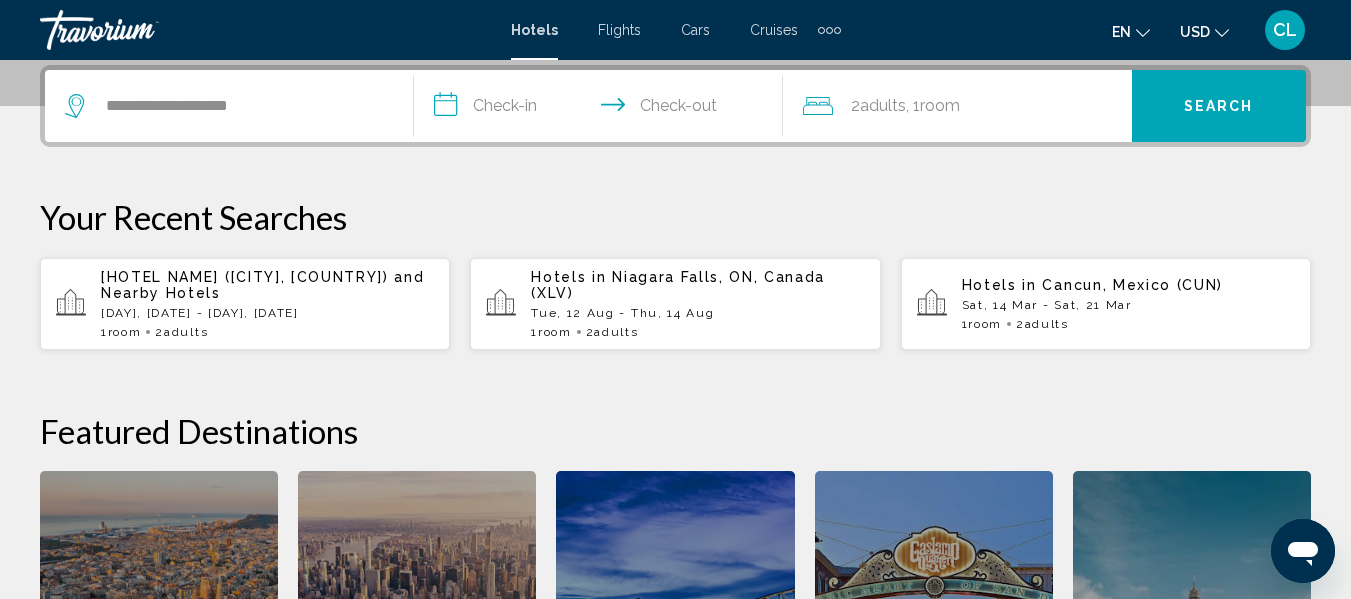 click on "**********" at bounding box center (602, 109) 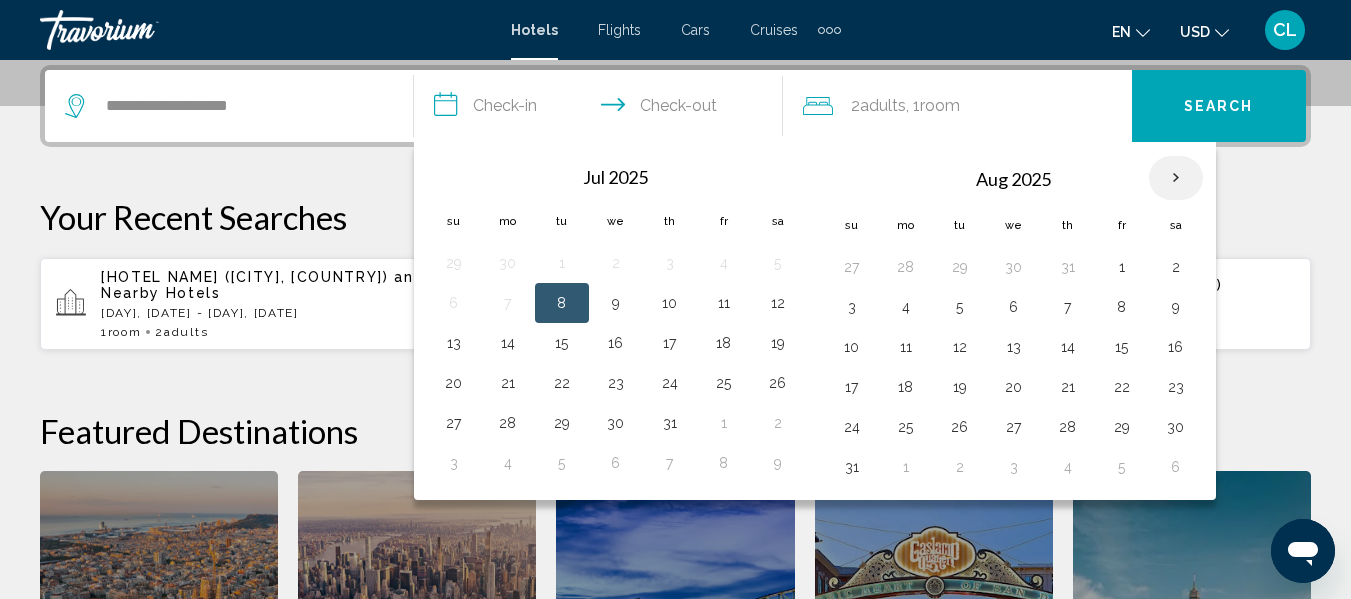 click at bounding box center [1176, 178] 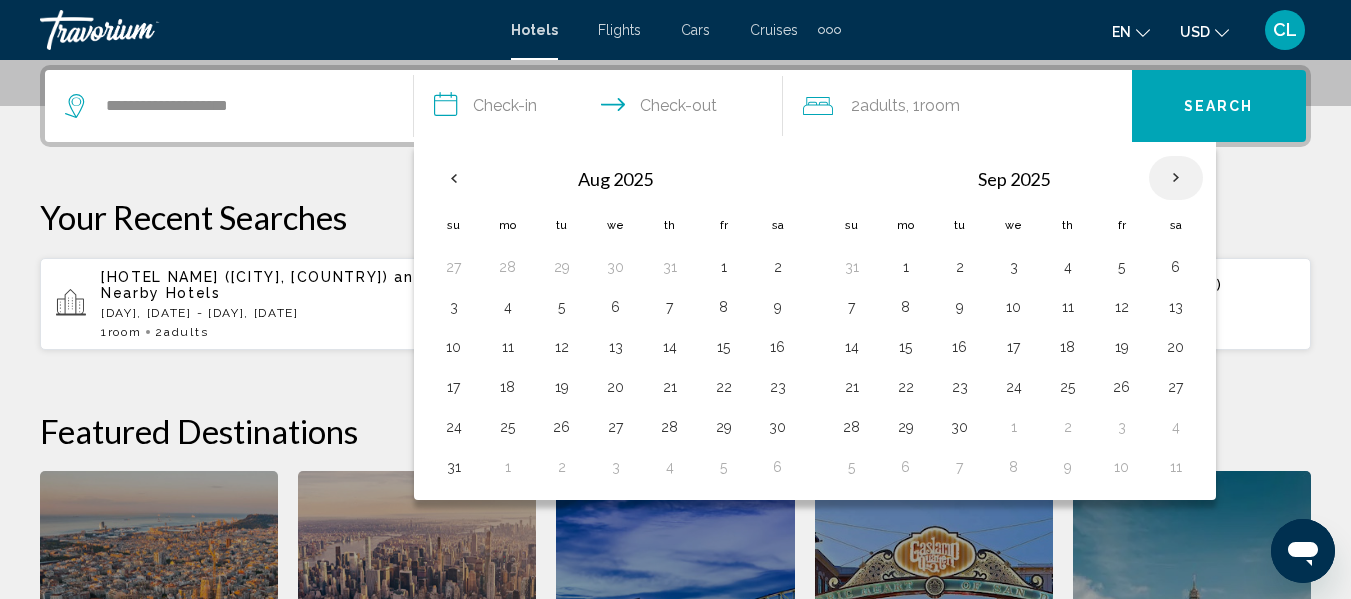 click at bounding box center (1176, 178) 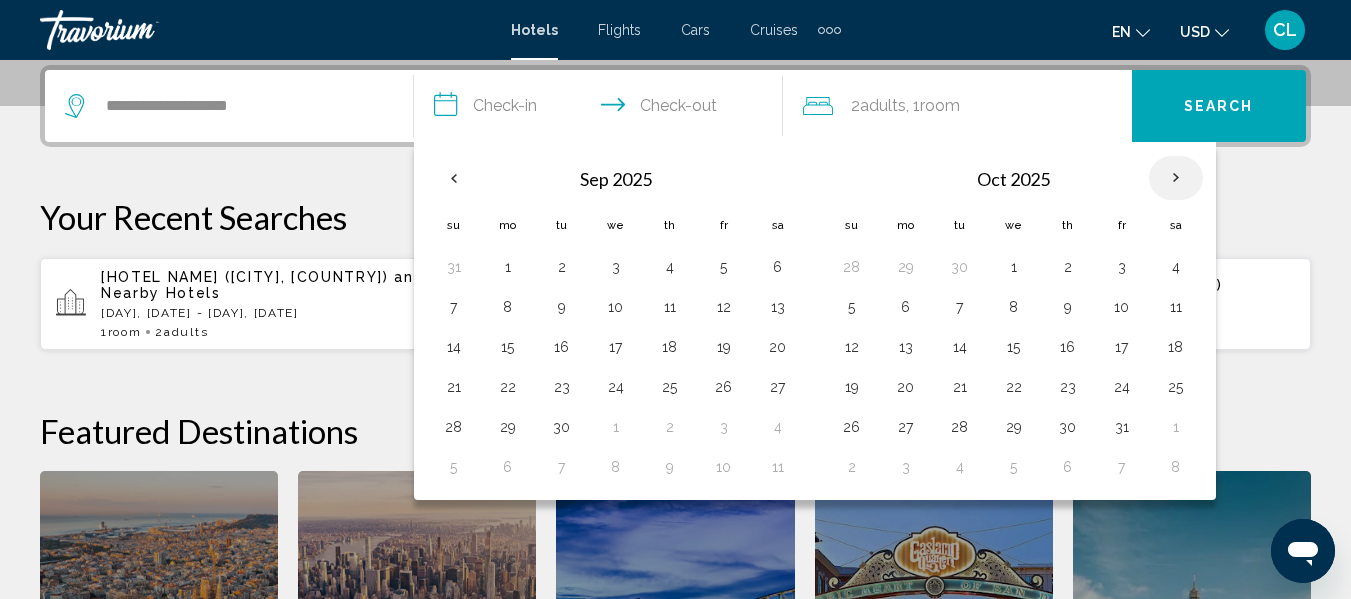 click at bounding box center (1176, 178) 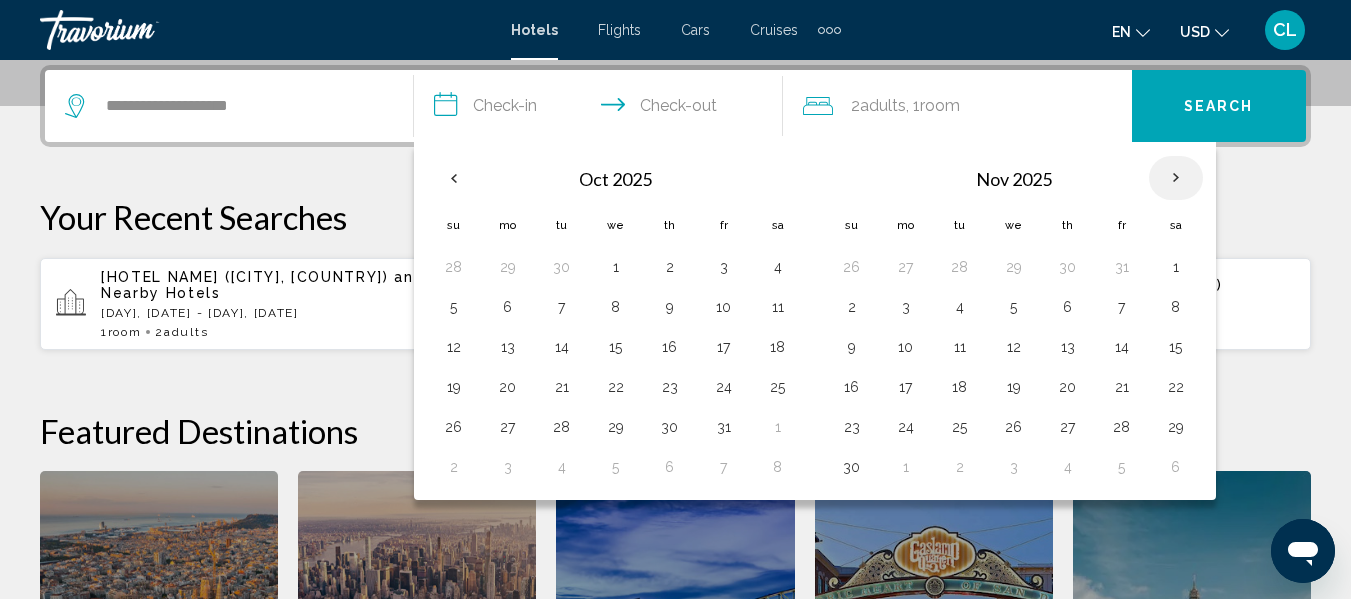 click at bounding box center [1176, 178] 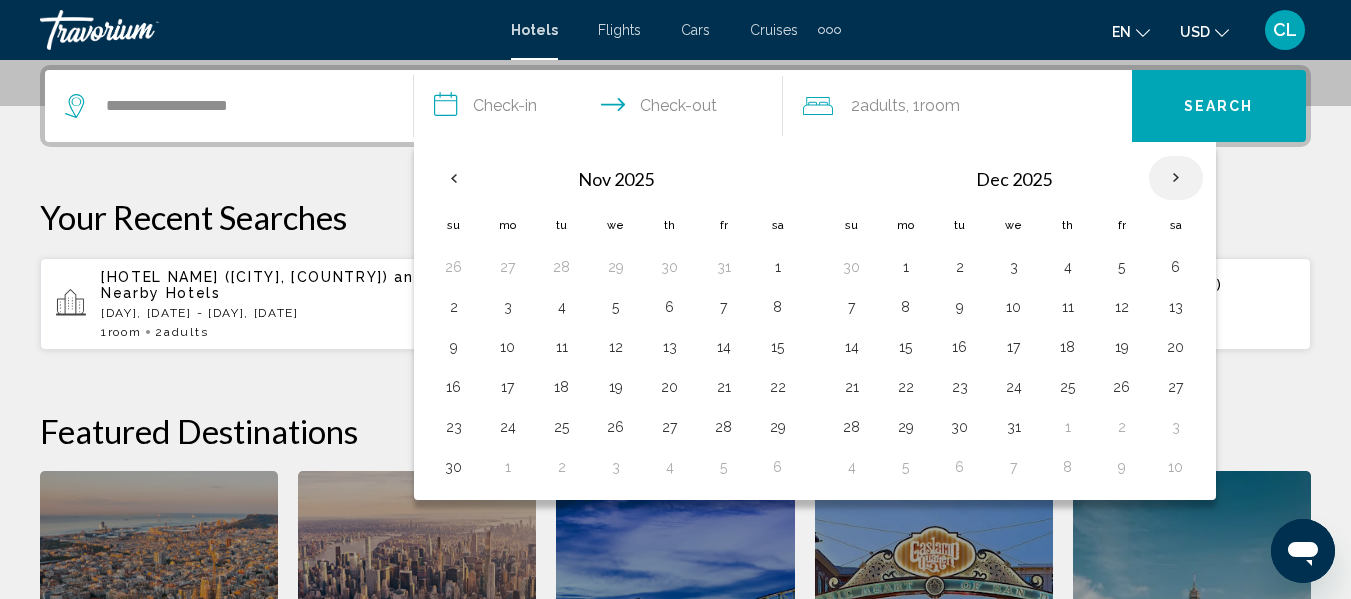 click at bounding box center [1176, 178] 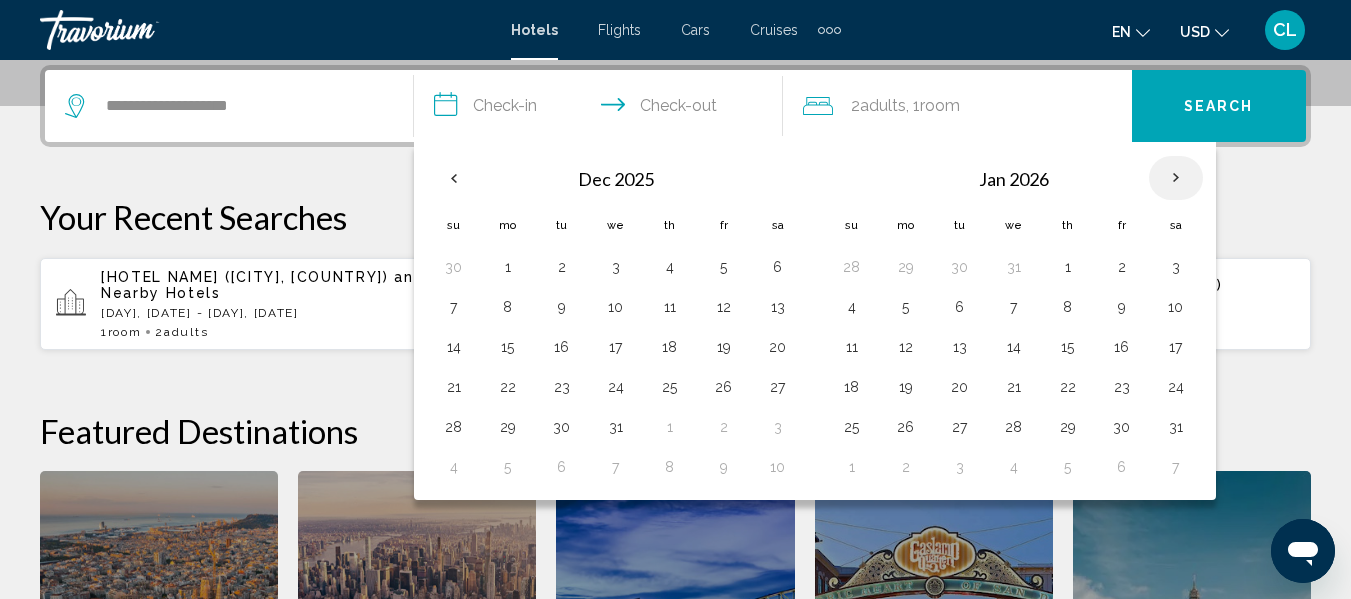 click at bounding box center (1176, 178) 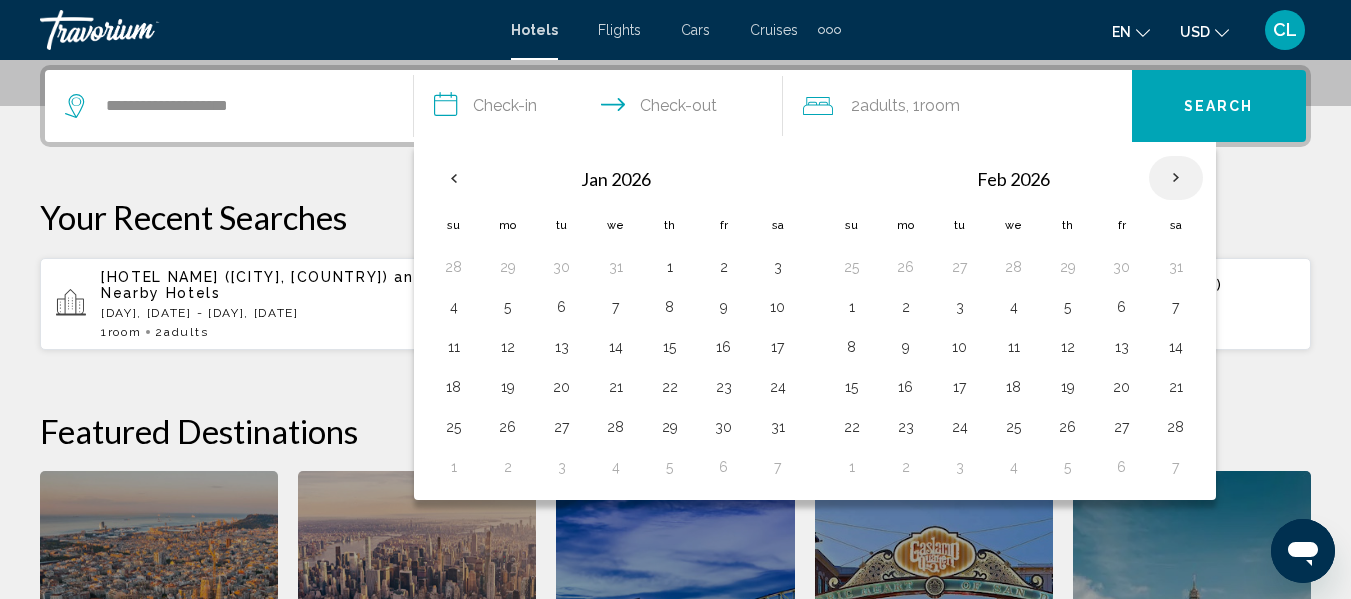 click at bounding box center [1176, 178] 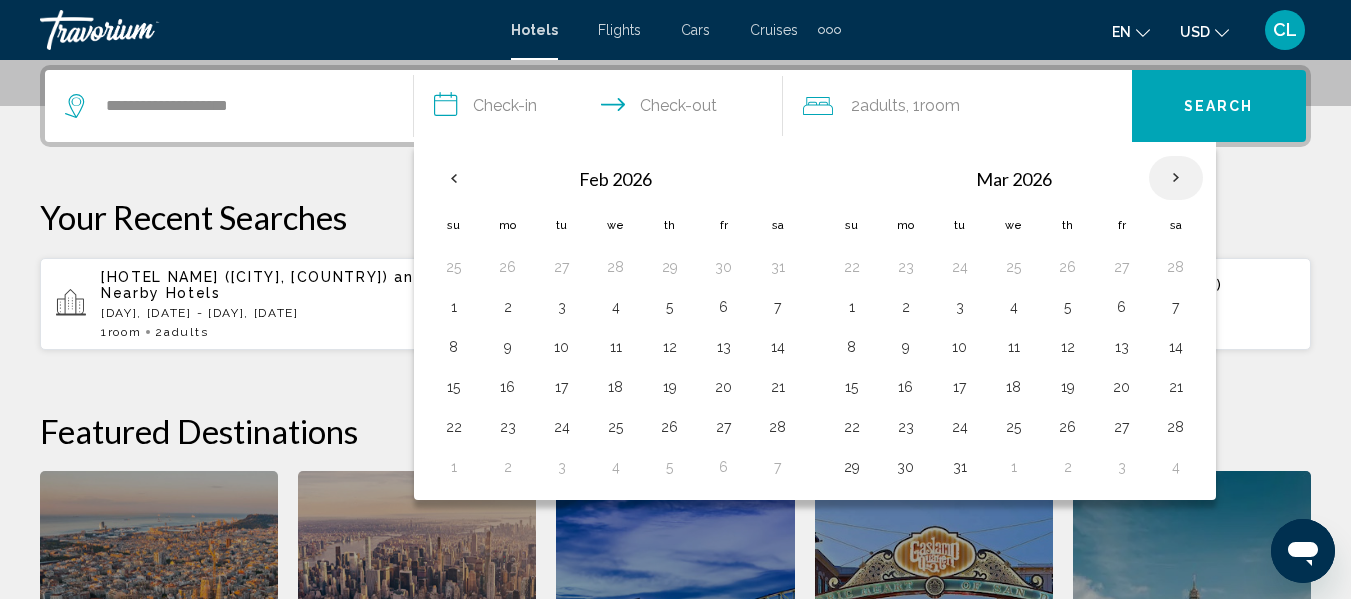 click at bounding box center (1176, 178) 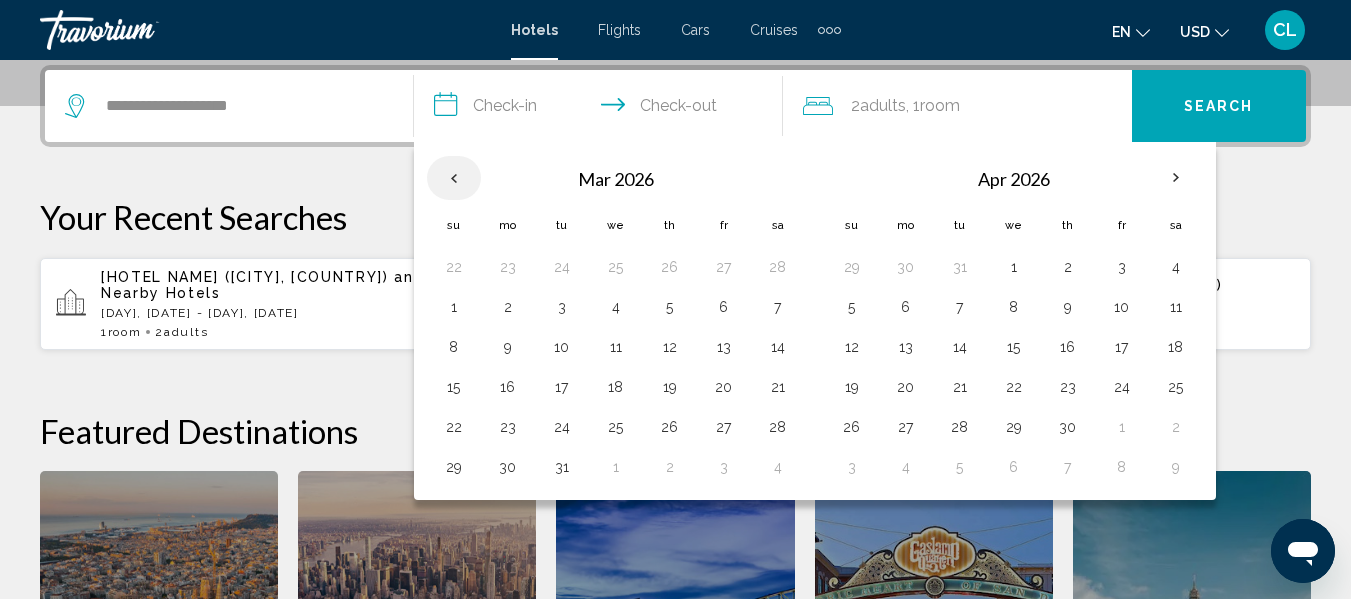 click at bounding box center [454, 178] 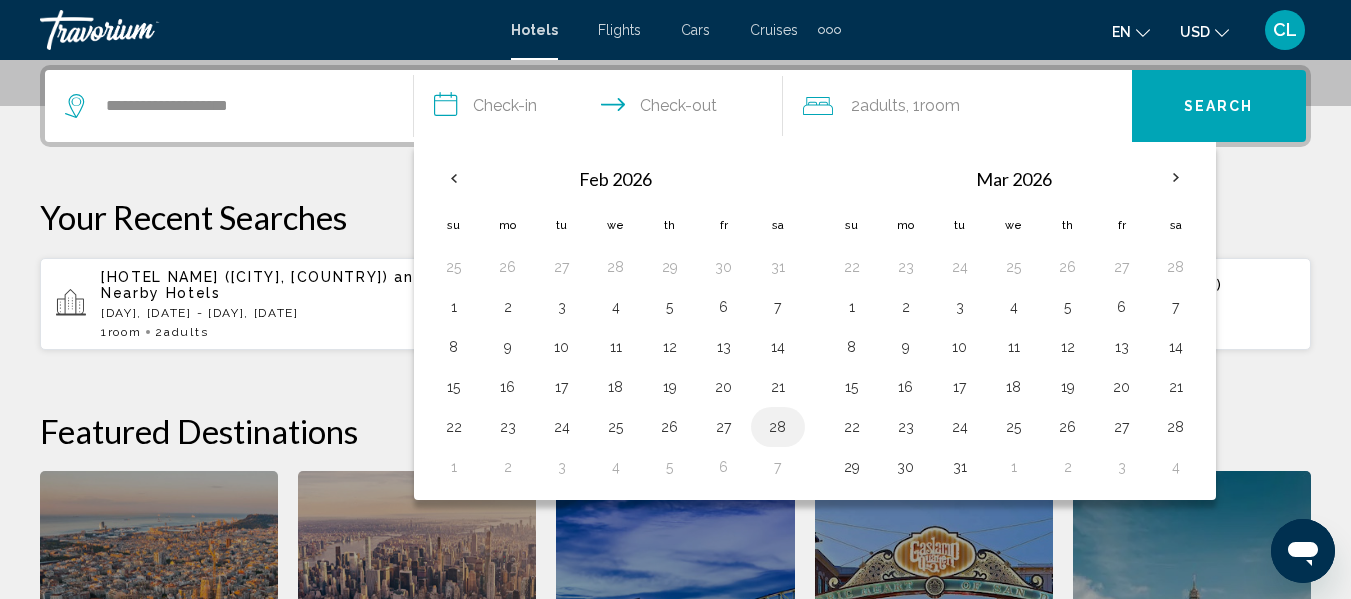 click on "28" at bounding box center [778, 427] 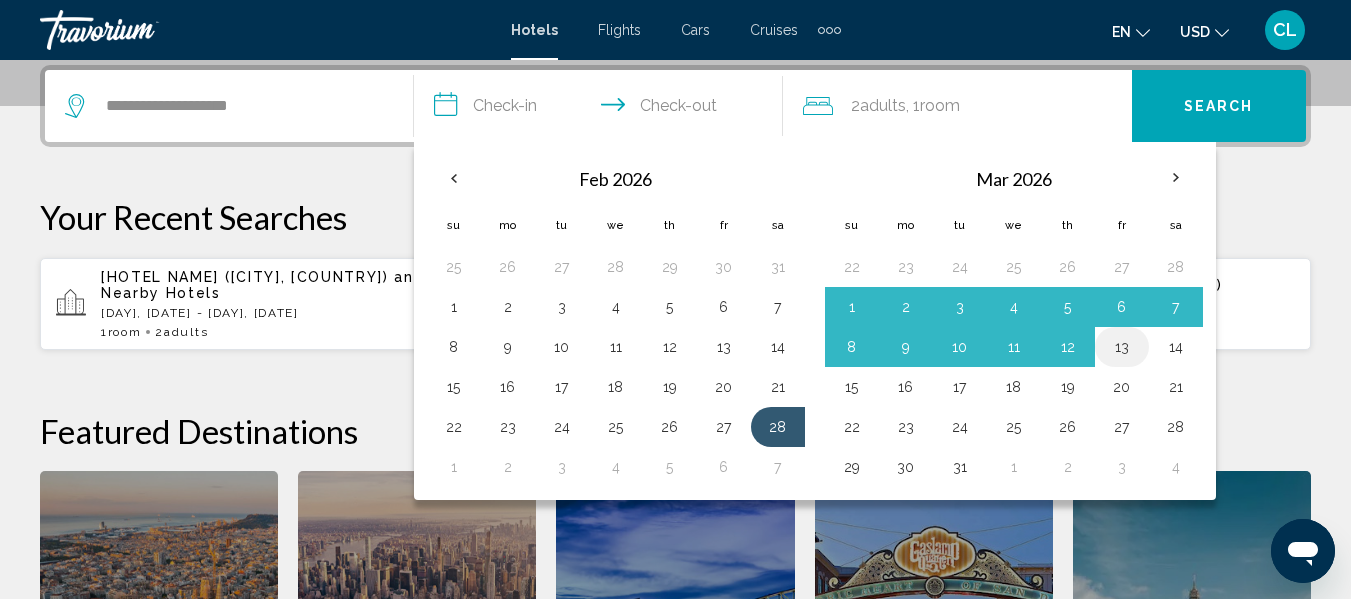click on "13" at bounding box center (1122, 347) 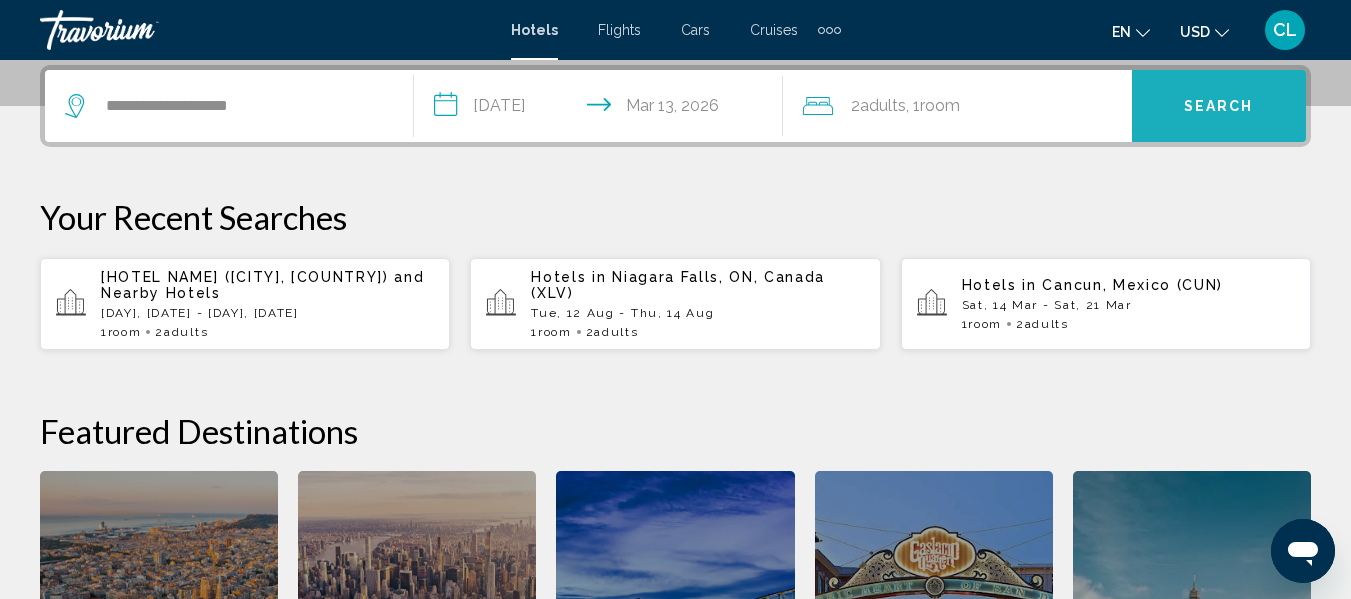 click on "Search" at bounding box center (1219, 107) 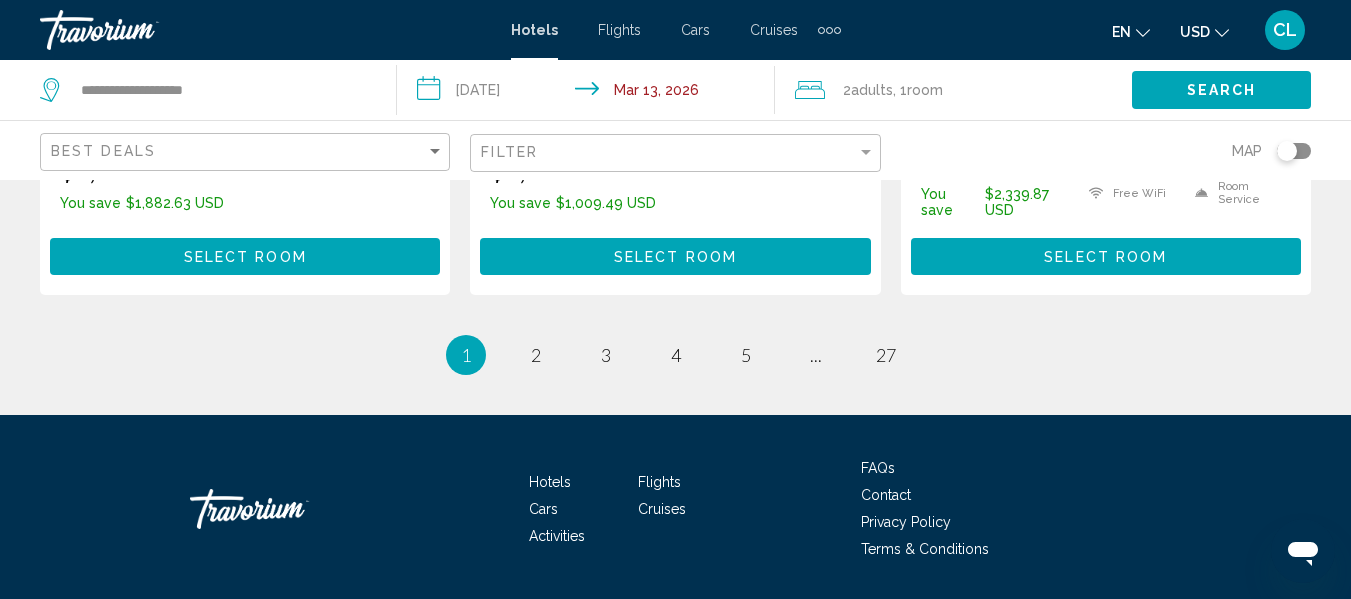 scroll, scrollTop: 2960, scrollLeft: 0, axis: vertical 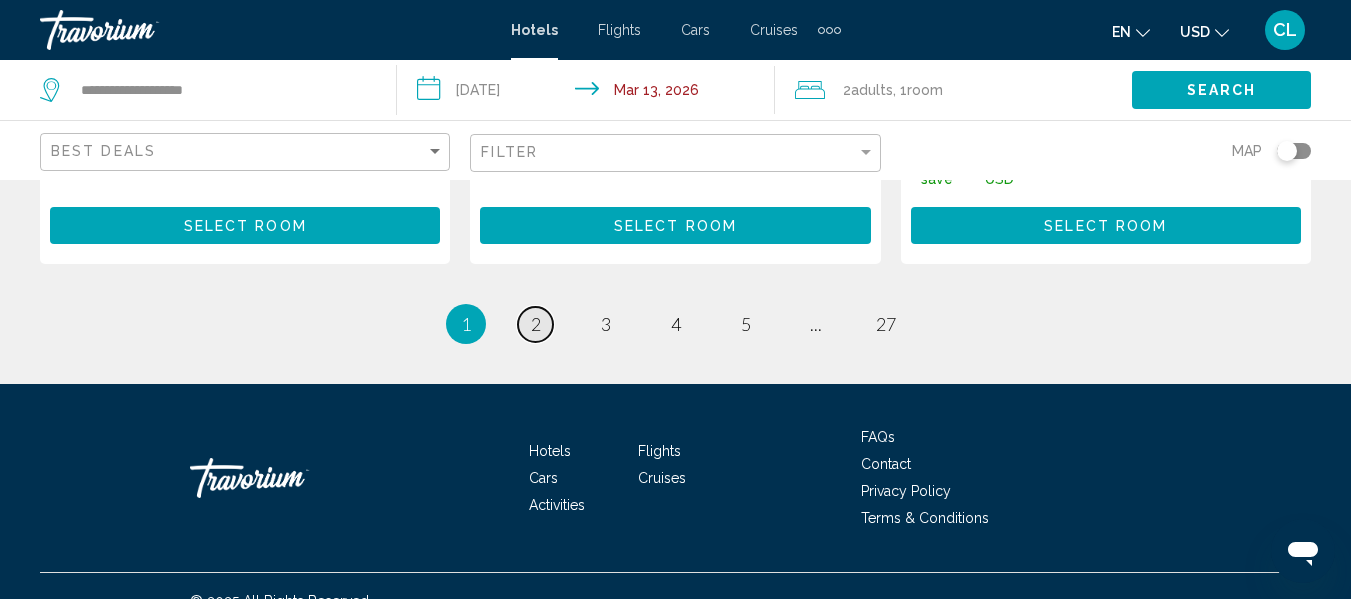 click on "2" at bounding box center (536, 324) 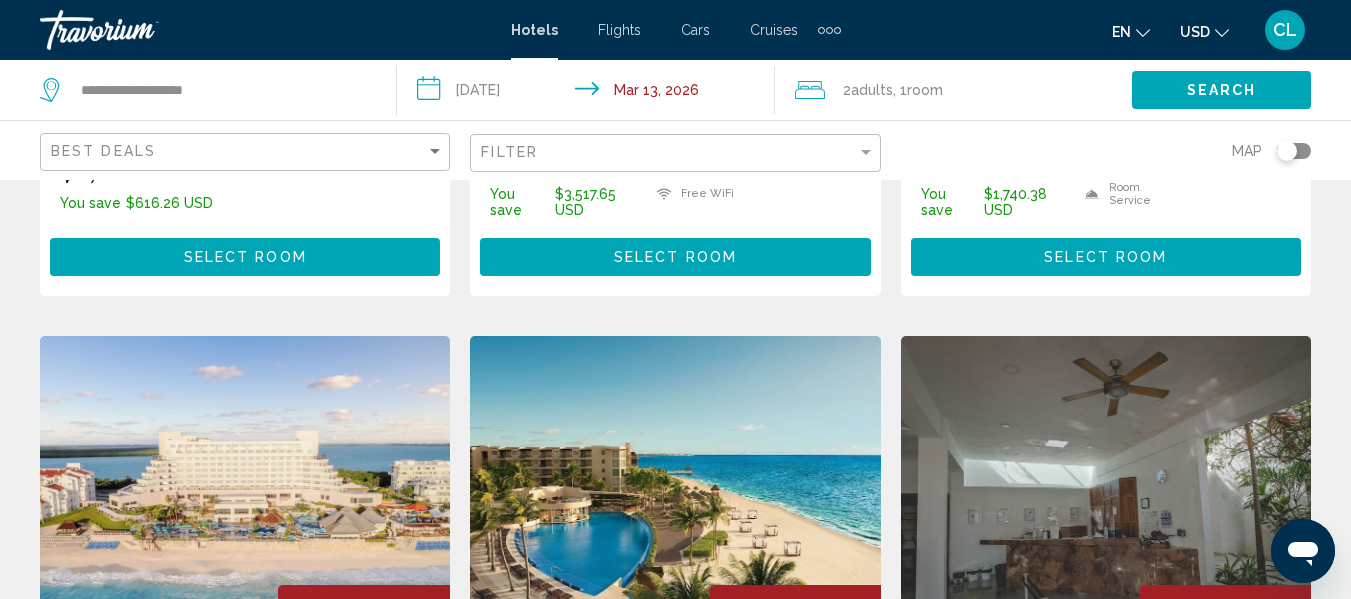 scroll, scrollTop: 1440, scrollLeft: 0, axis: vertical 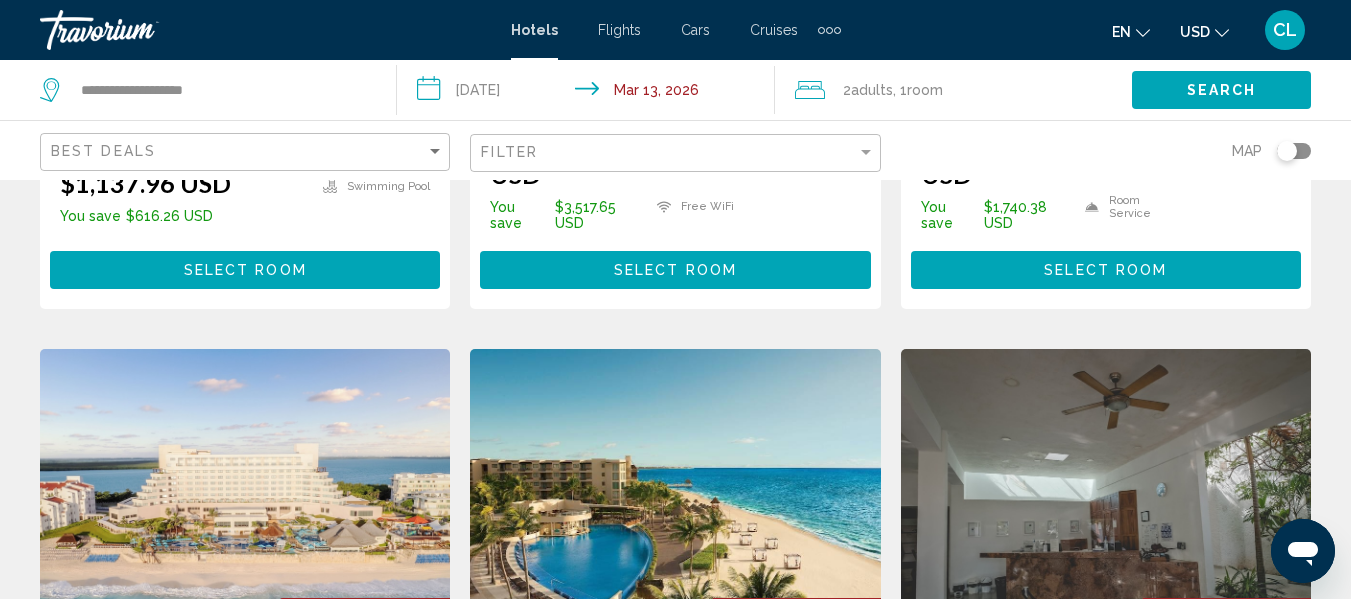 click at bounding box center (1106, 509) 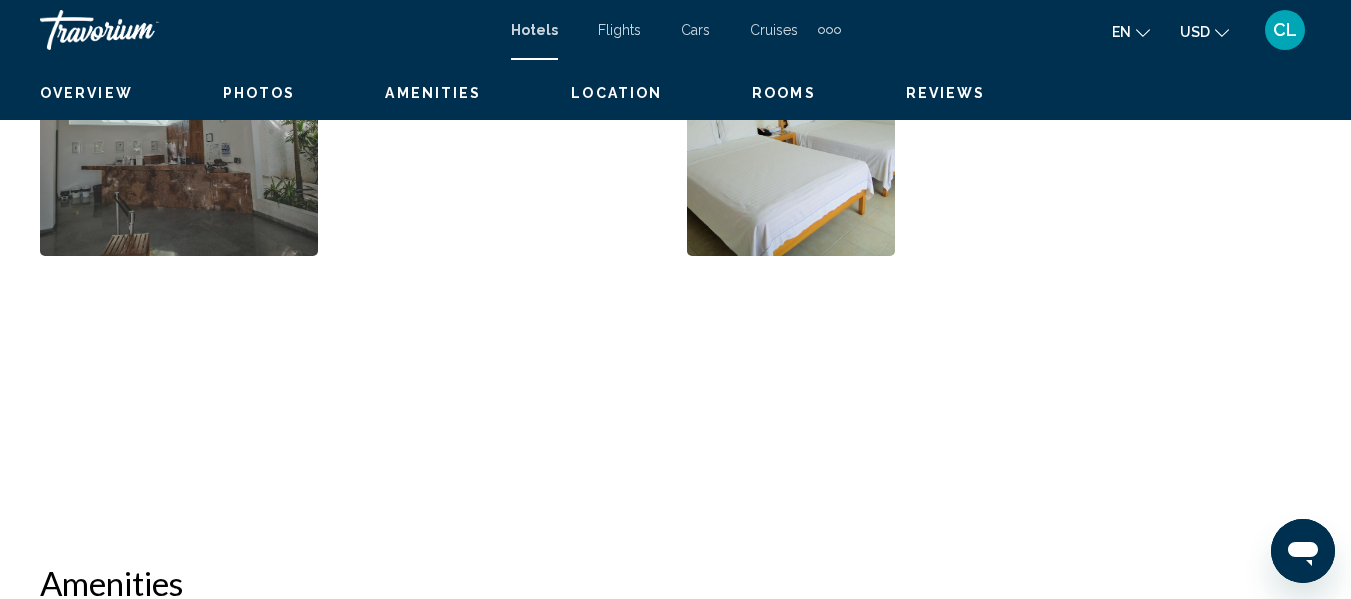 scroll, scrollTop: 236, scrollLeft: 0, axis: vertical 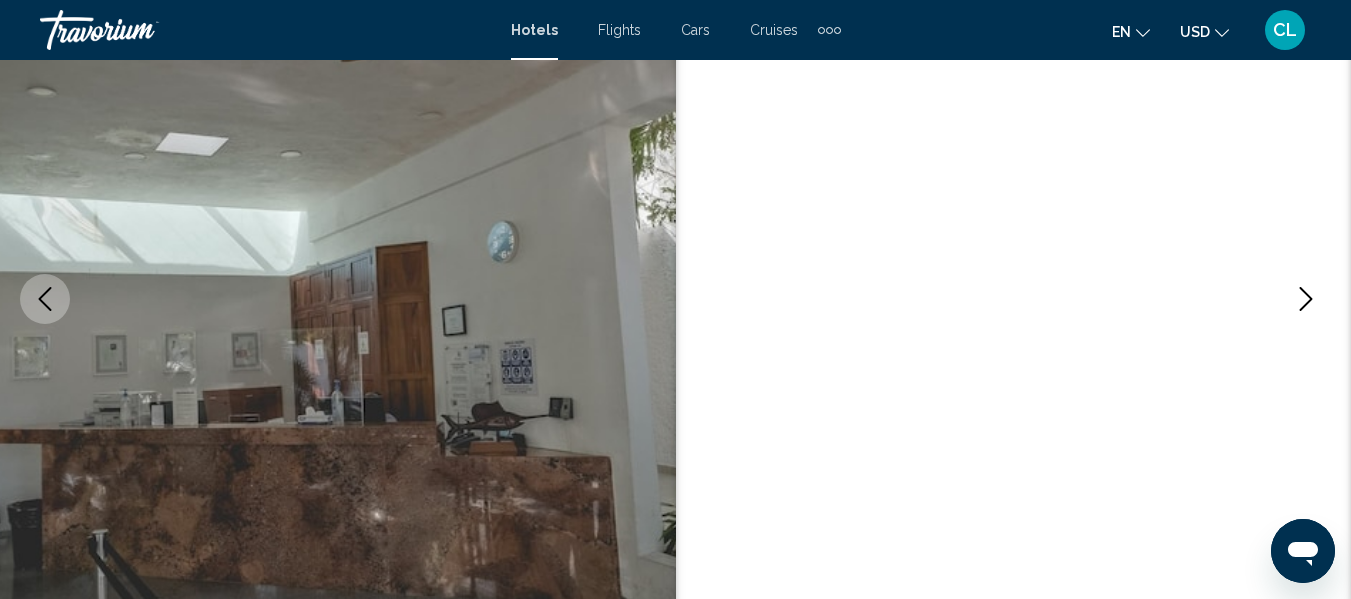 type 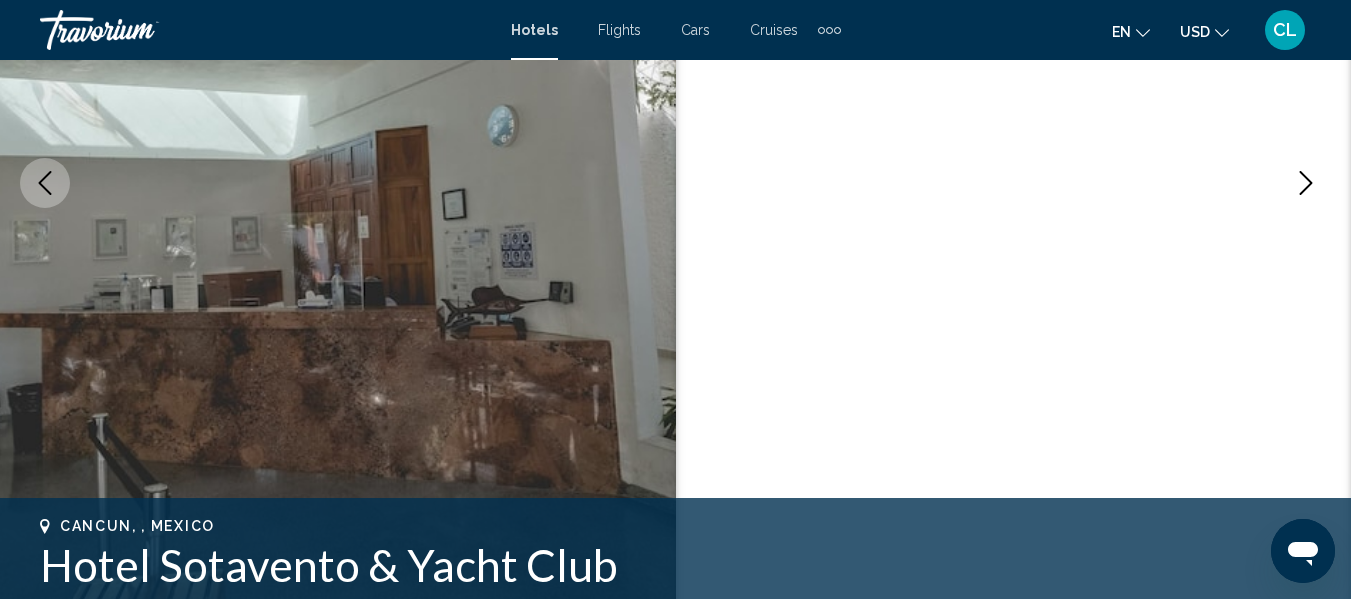 scroll, scrollTop: 356, scrollLeft: 0, axis: vertical 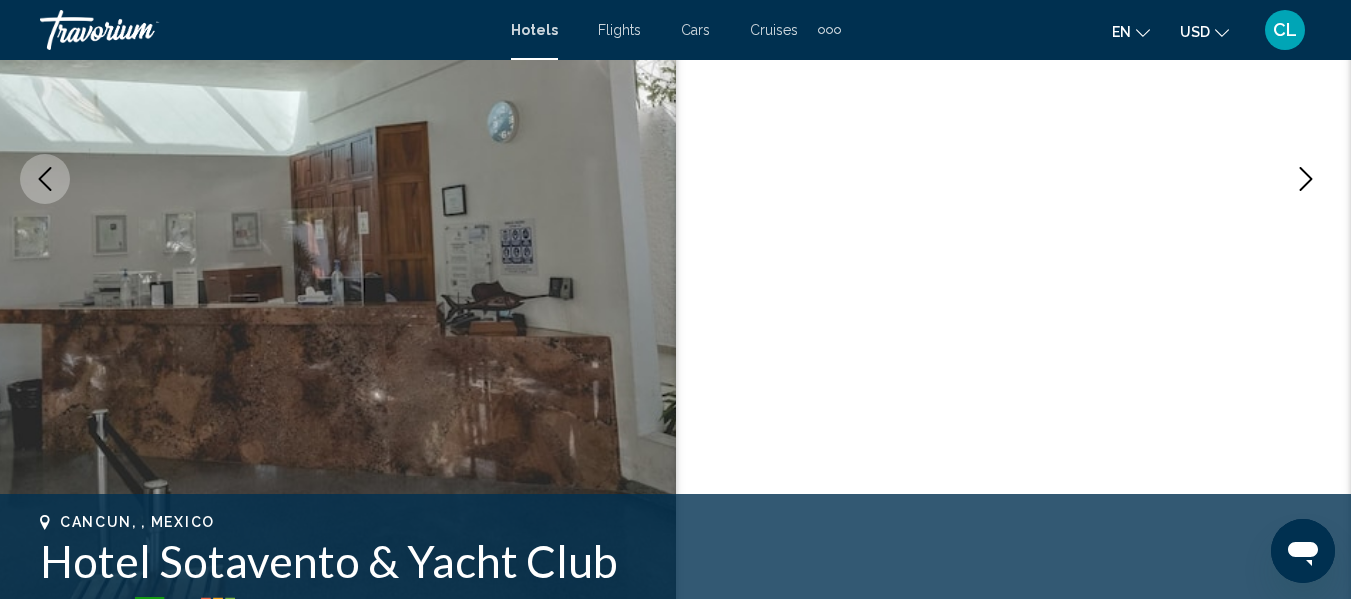 click at bounding box center (1306, 179) 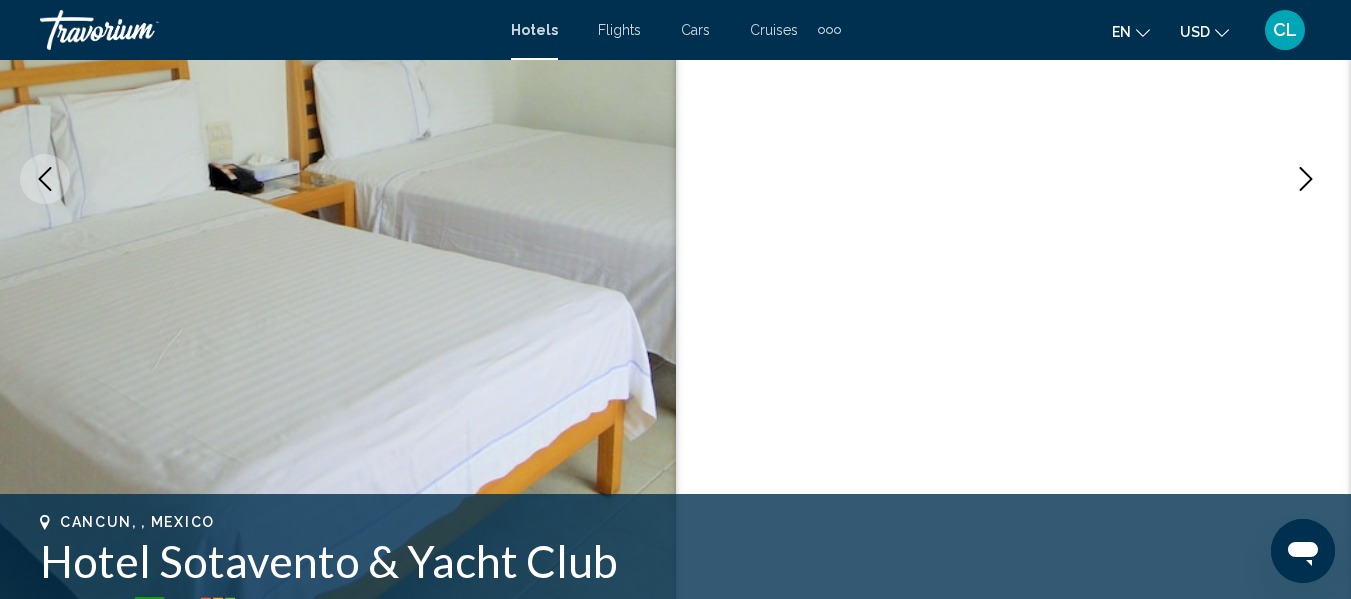 click at bounding box center [1306, 179] 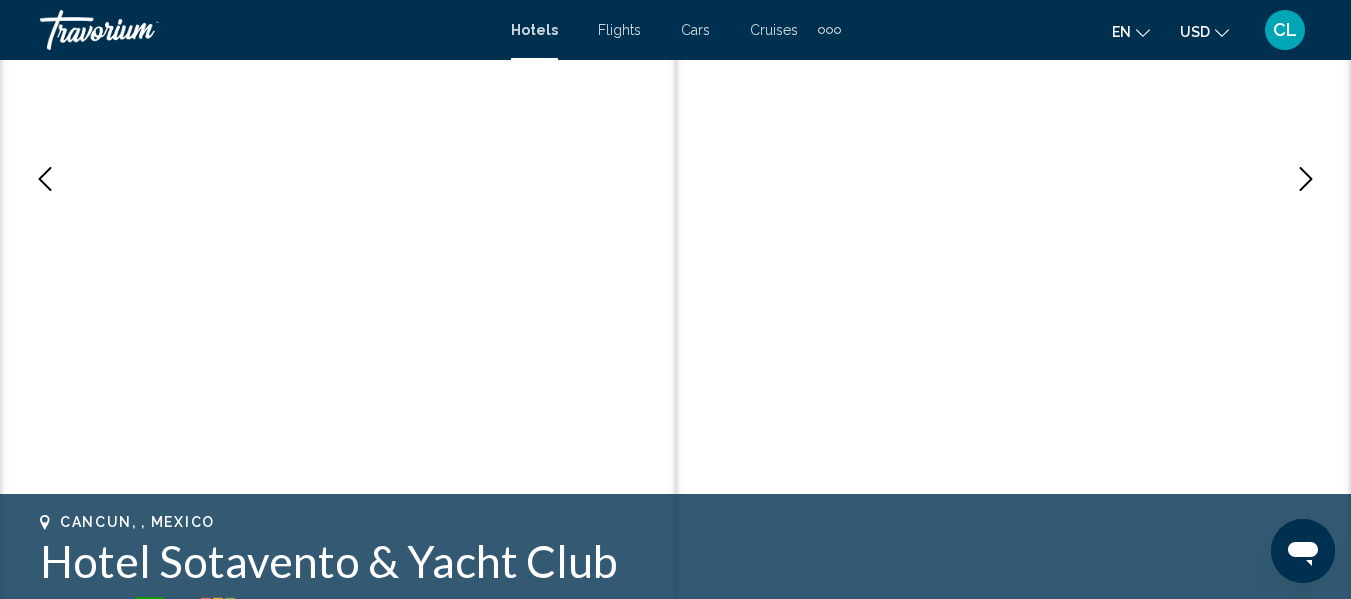 click at bounding box center (1306, 179) 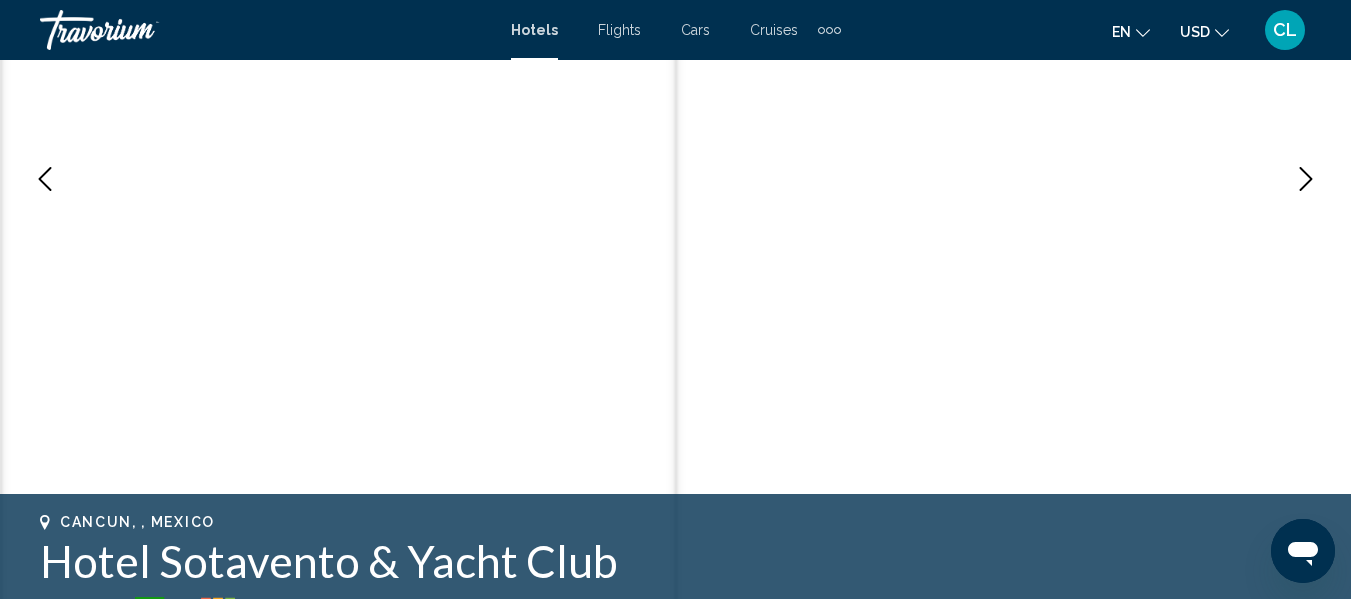 click at bounding box center [1306, 179] 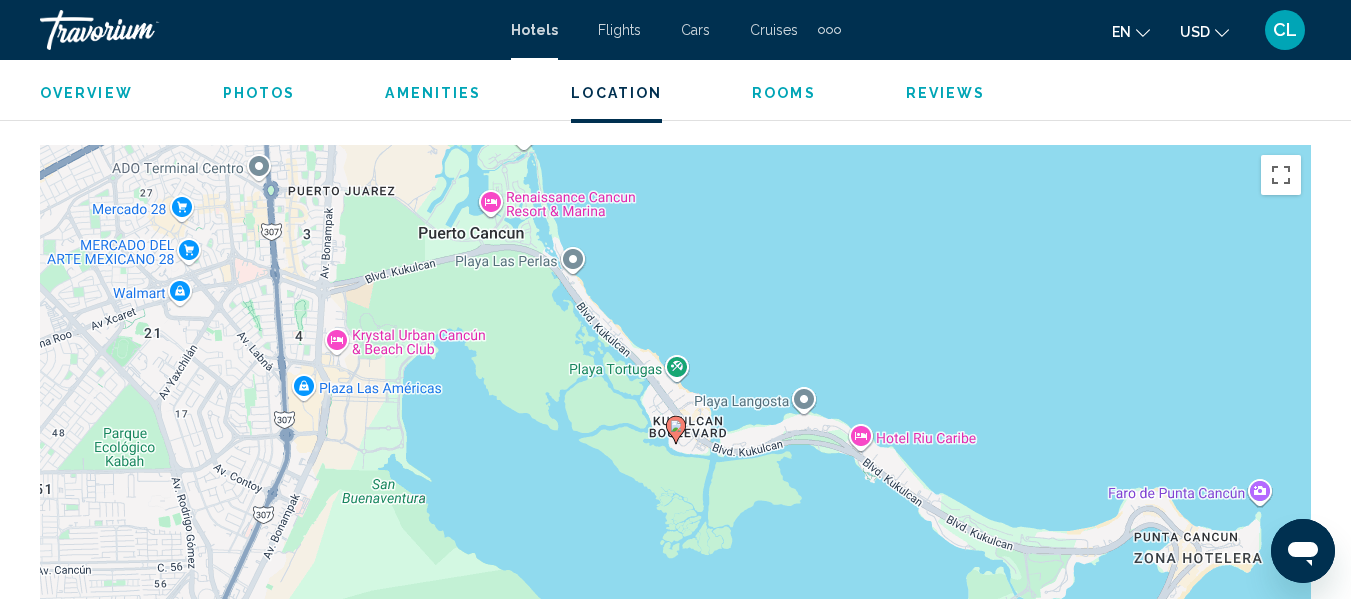 scroll, scrollTop: 2156, scrollLeft: 0, axis: vertical 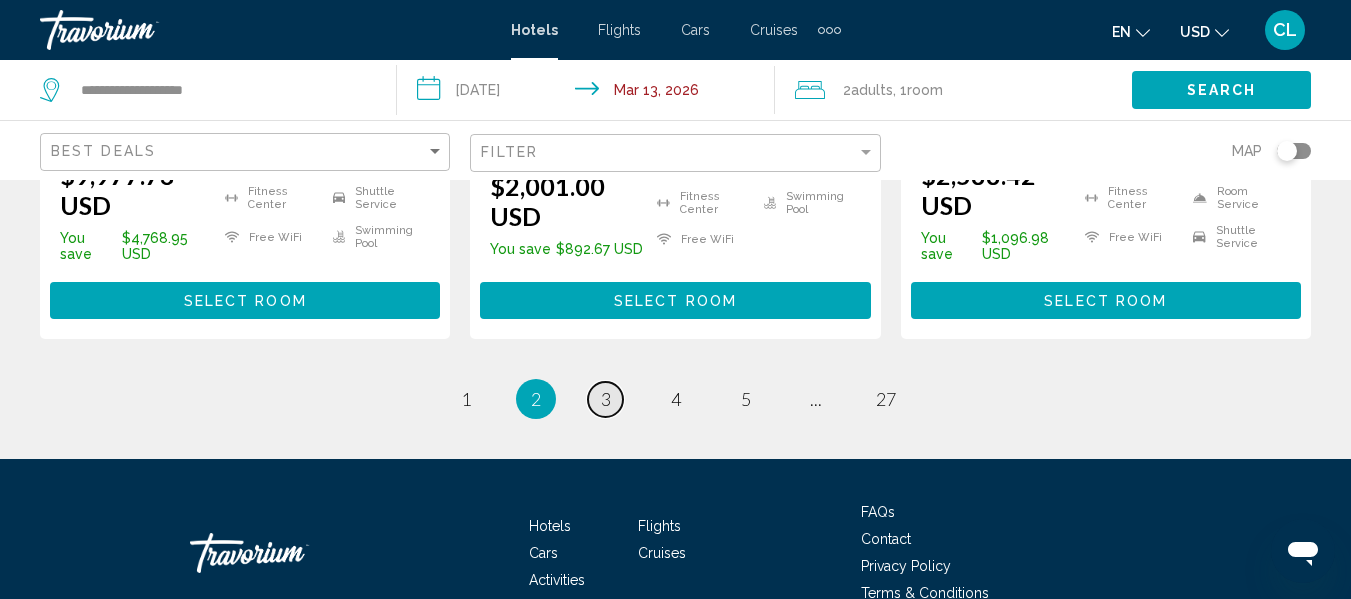 click on "3" at bounding box center [466, 399] 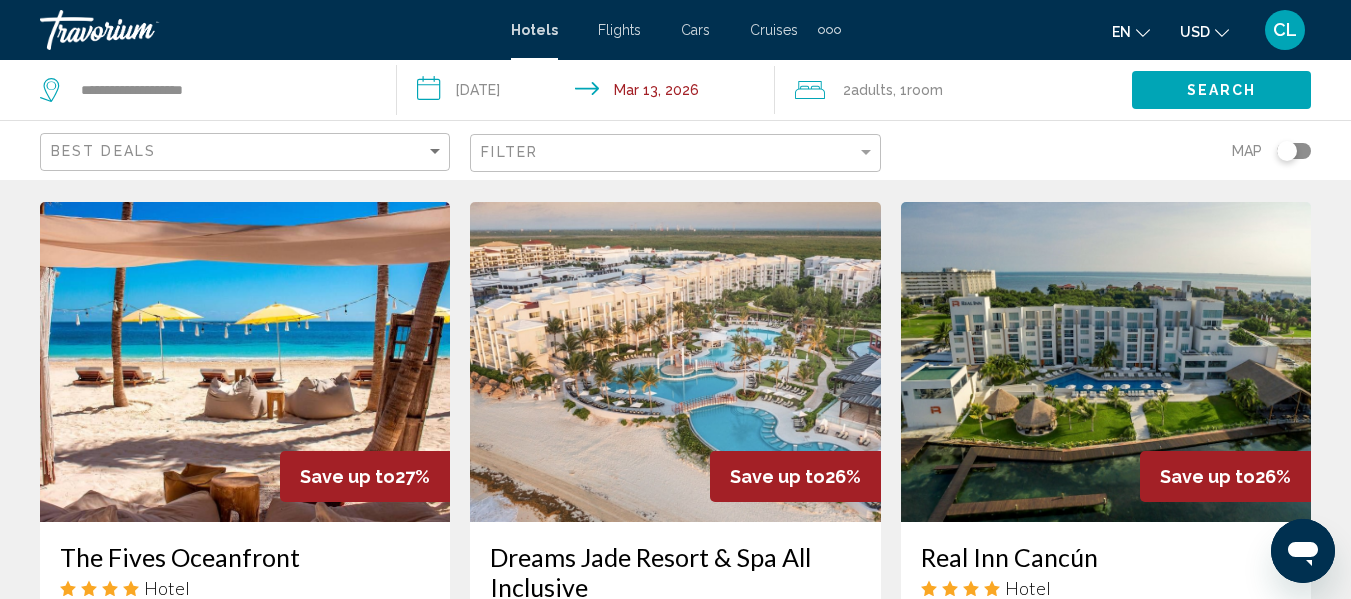 scroll, scrollTop: 3038, scrollLeft: 0, axis: vertical 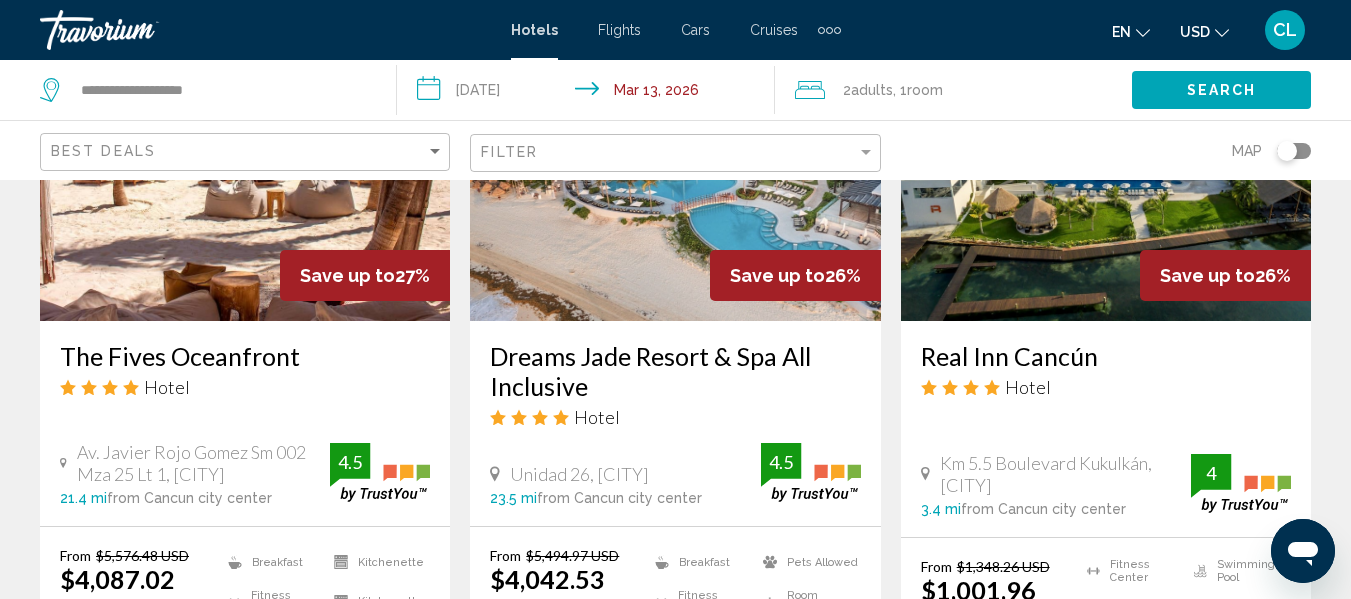 click on "4" at bounding box center (466, 804) 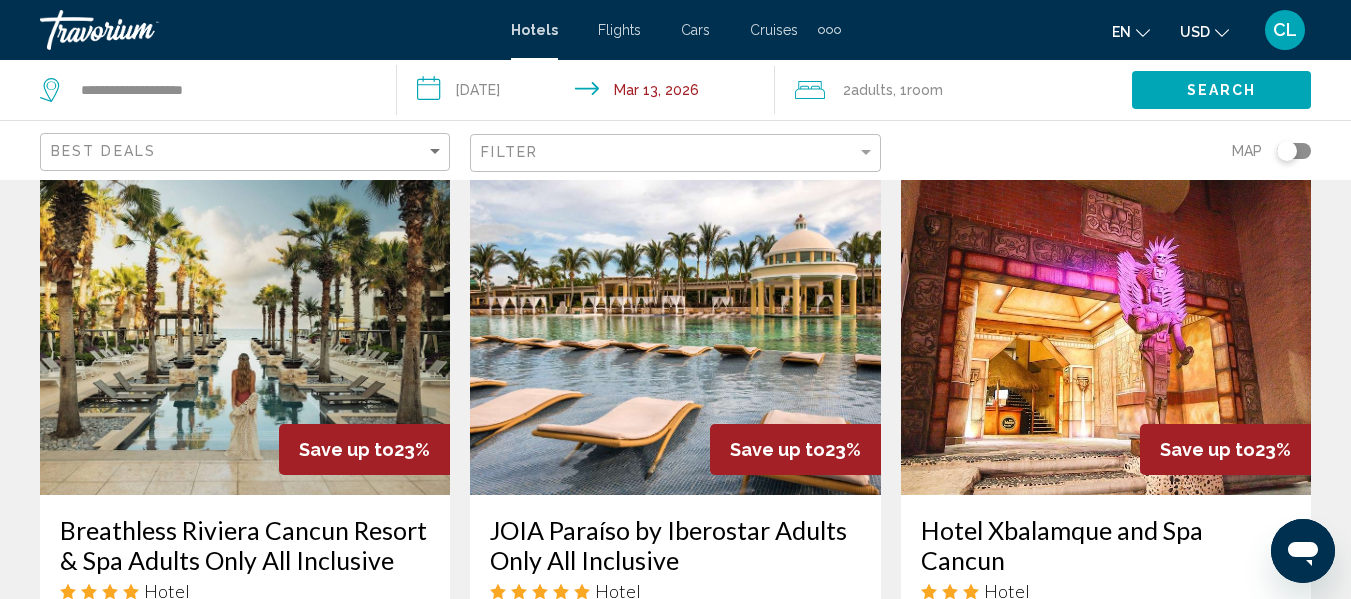 scroll, scrollTop: 1640, scrollLeft: 0, axis: vertical 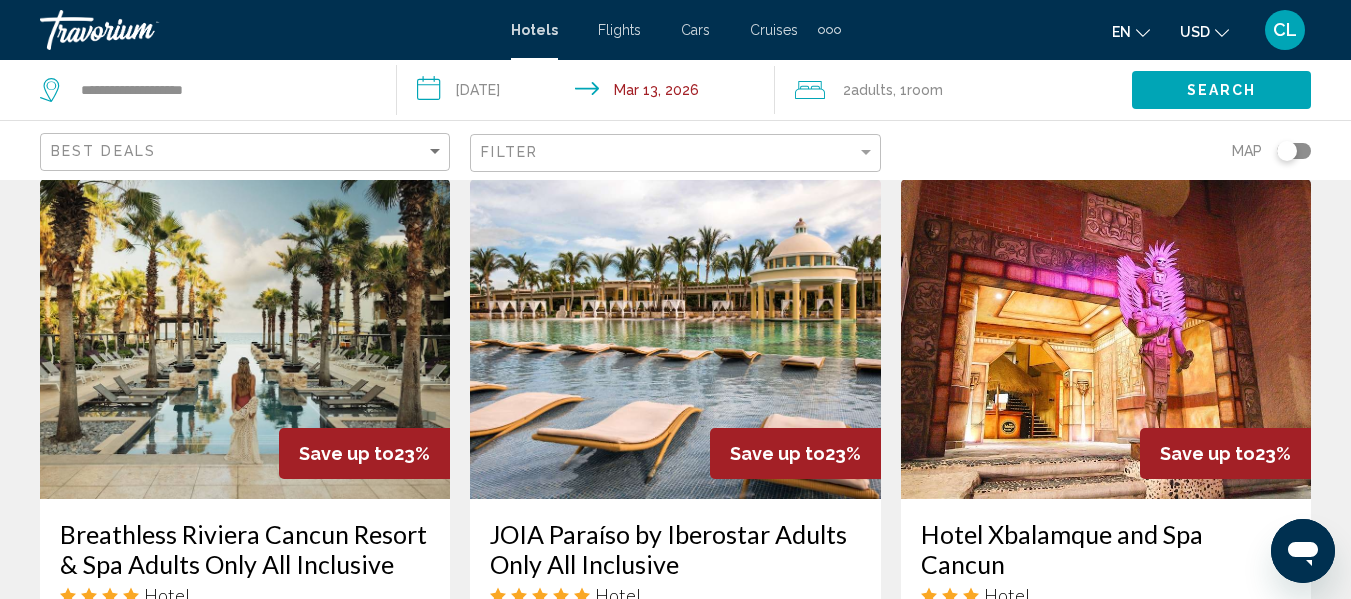 click at bounding box center [1106, 339] 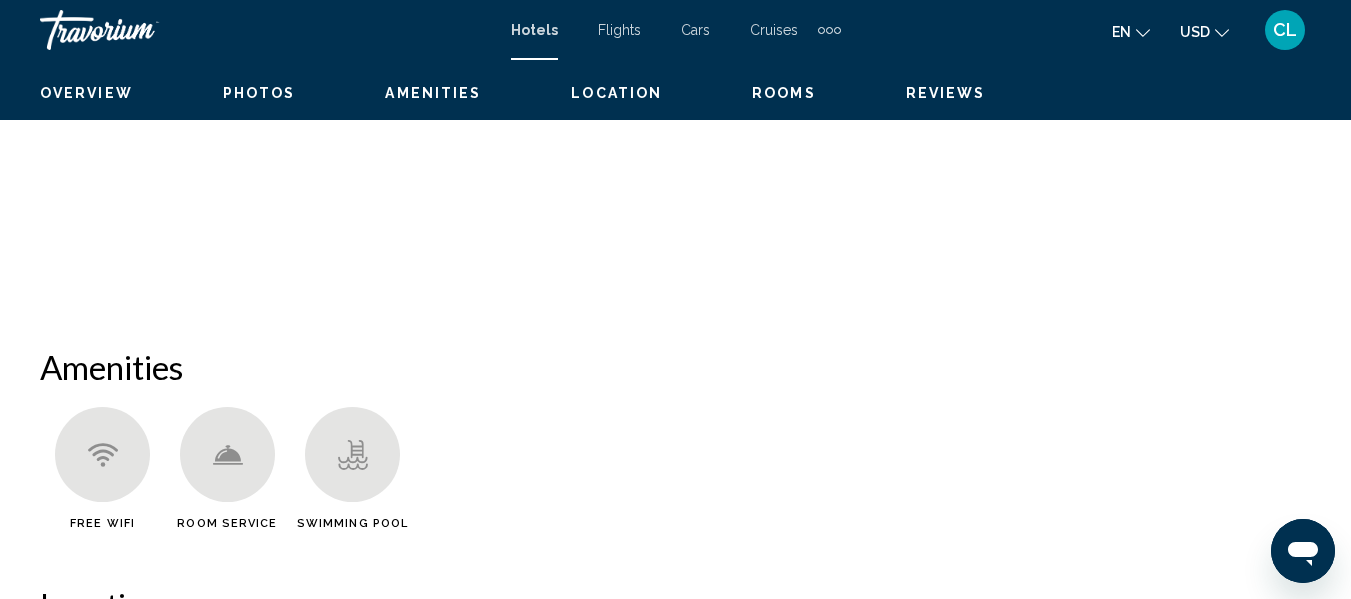 scroll, scrollTop: 236, scrollLeft: 0, axis: vertical 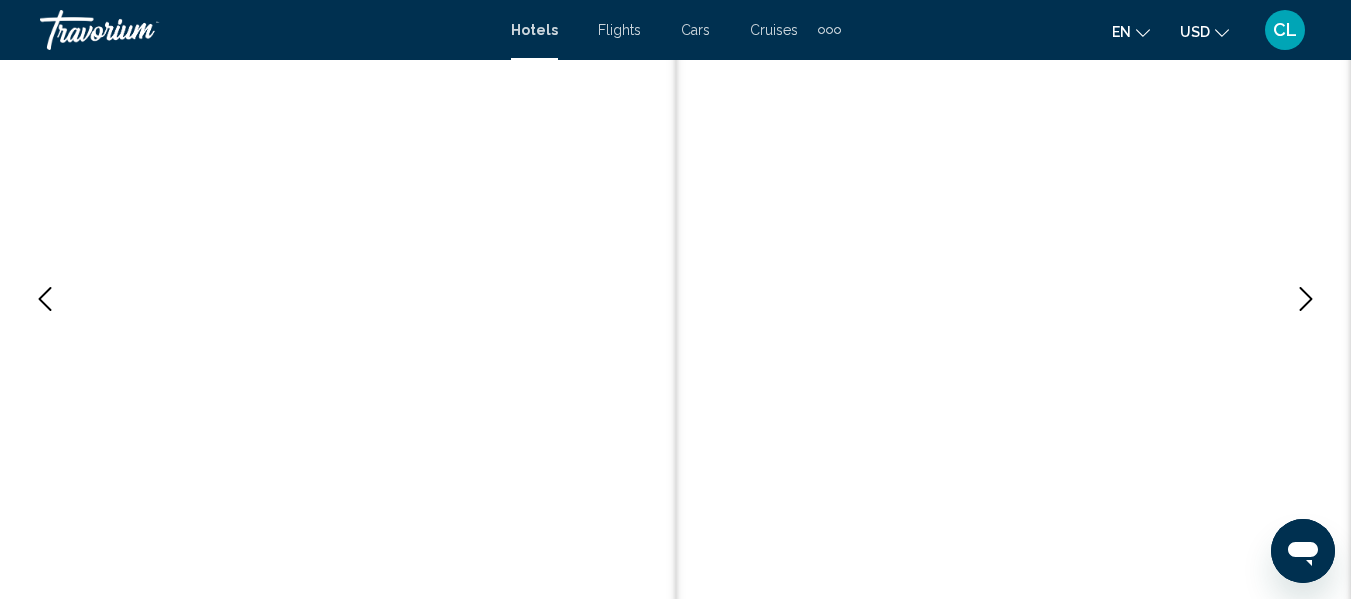 type 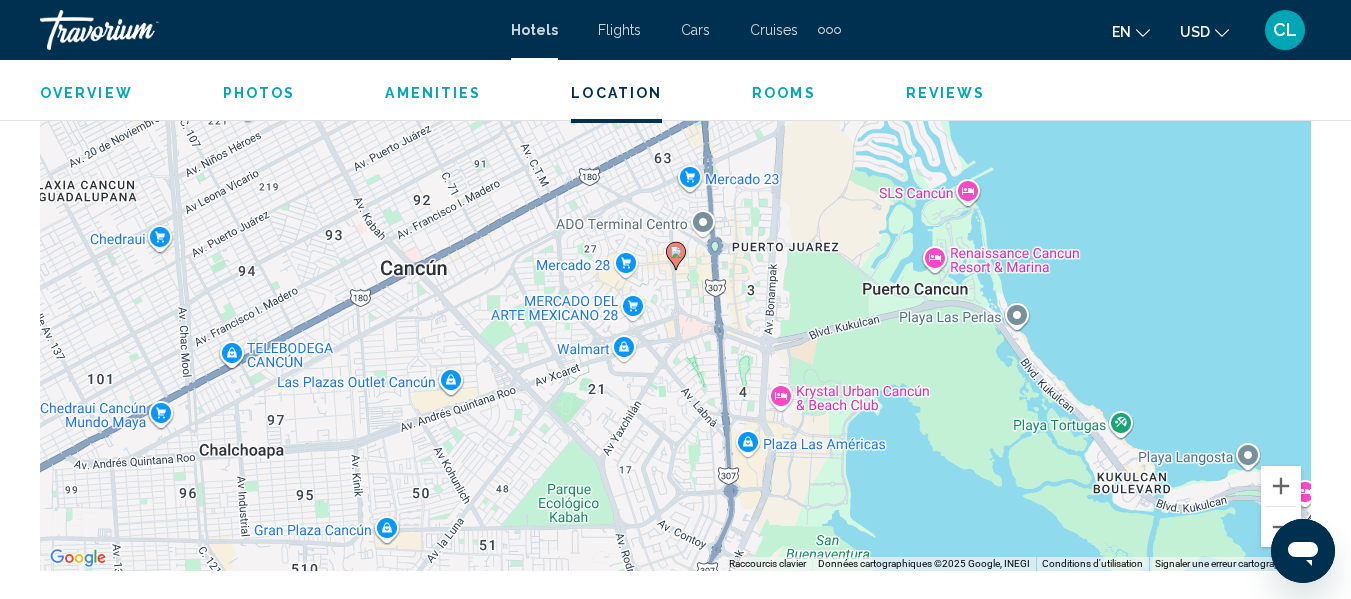 scroll, scrollTop: 2316, scrollLeft: 0, axis: vertical 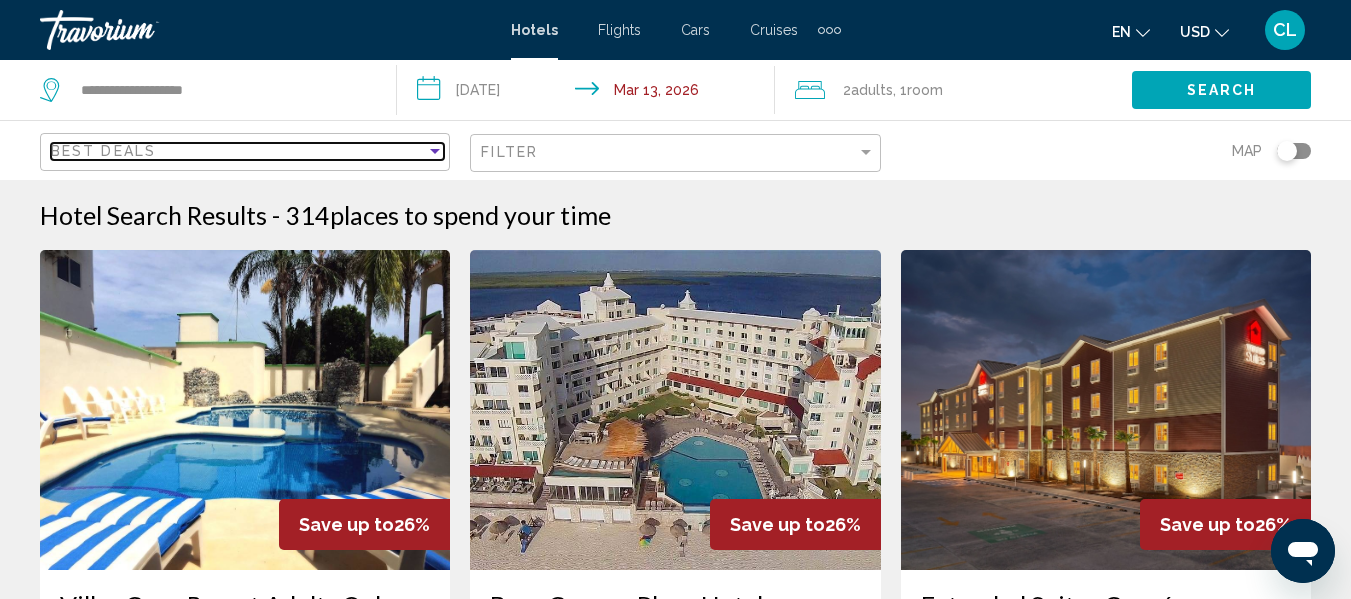 click at bounding box center (435, 151) 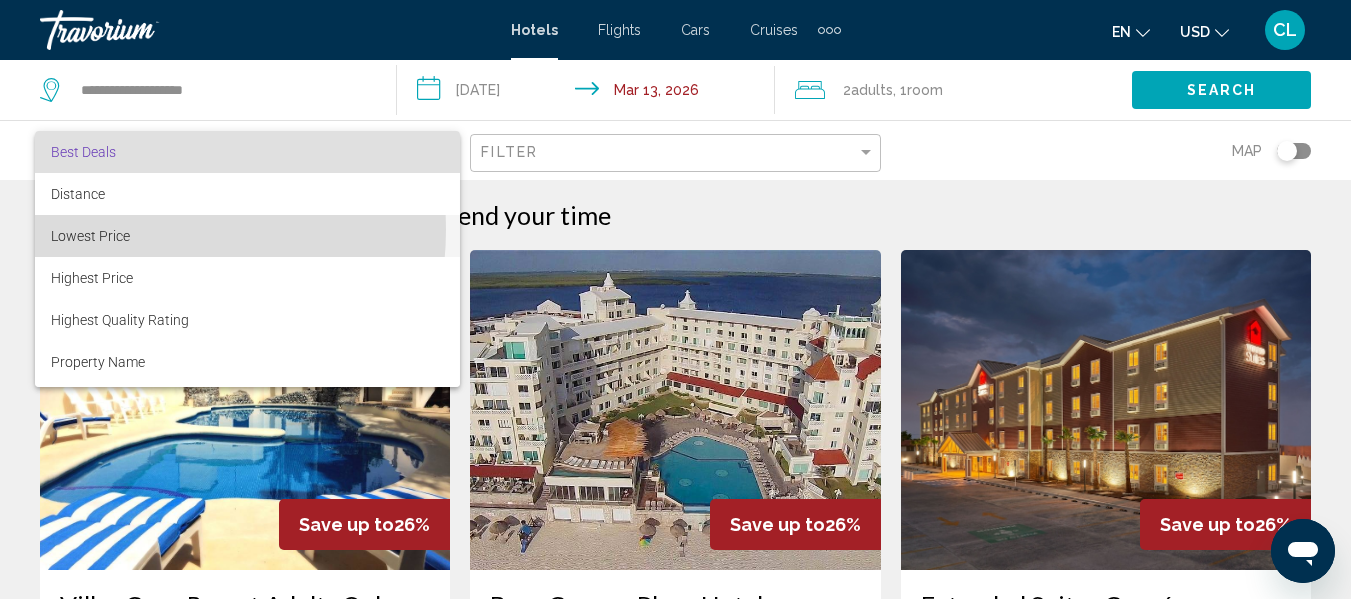 click on "Lowest Price" at bounding box center [90, 236] 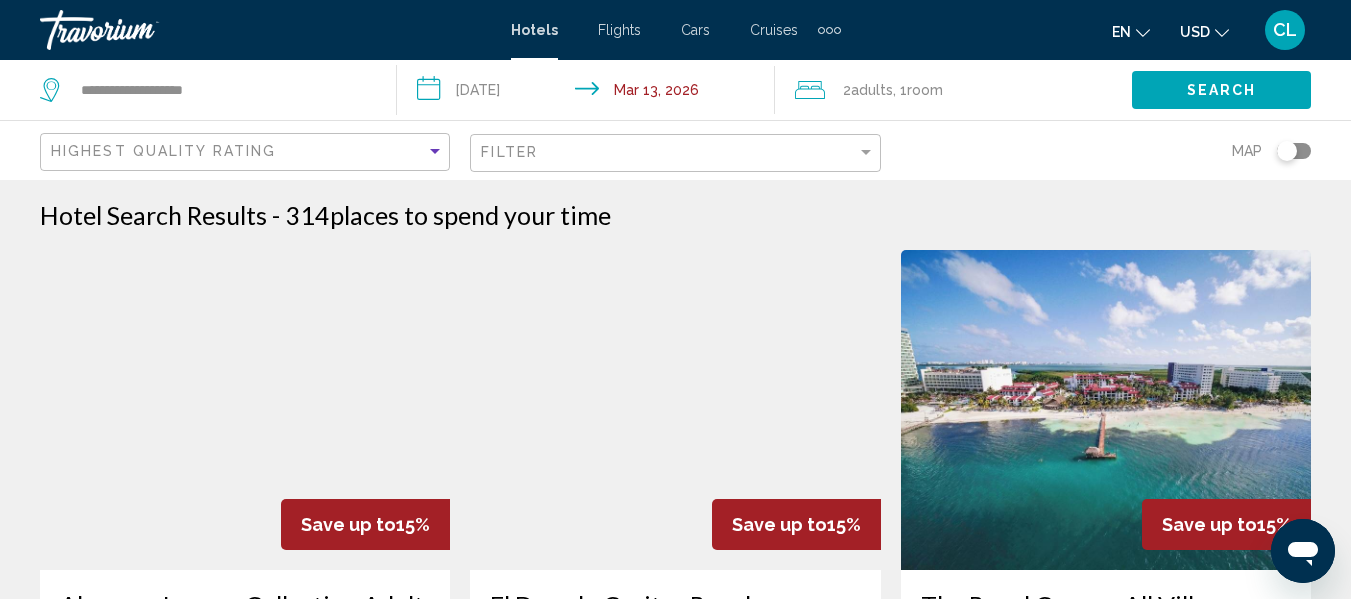 click on "Hotel Search Results  -   314  places to spend your time" at bounding box center (675, 215) 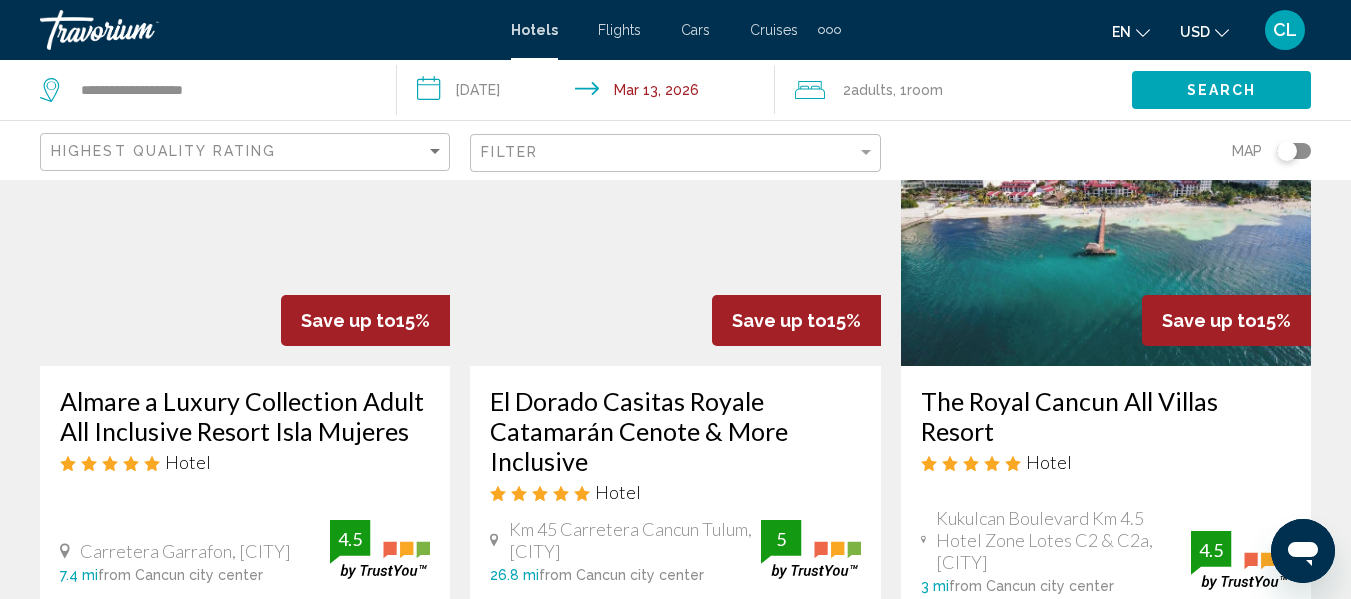 scroll, scrollTop: 0, scrollLeft: 0, axis: both 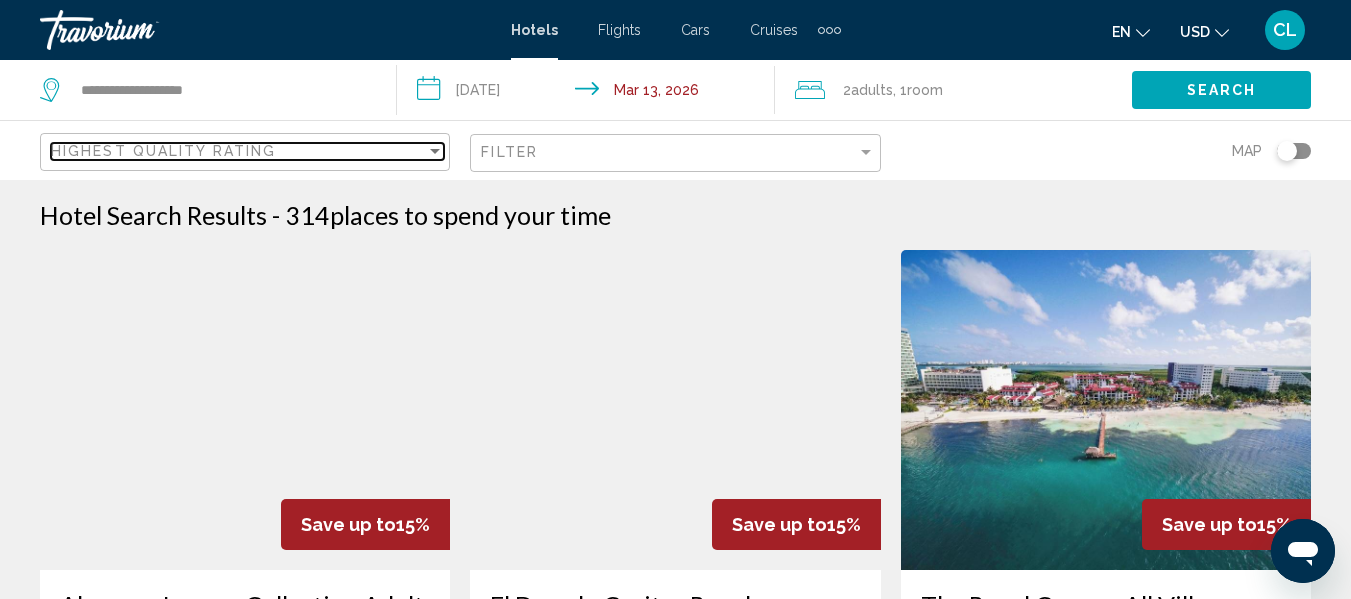 click at bounding box center [435, 151] 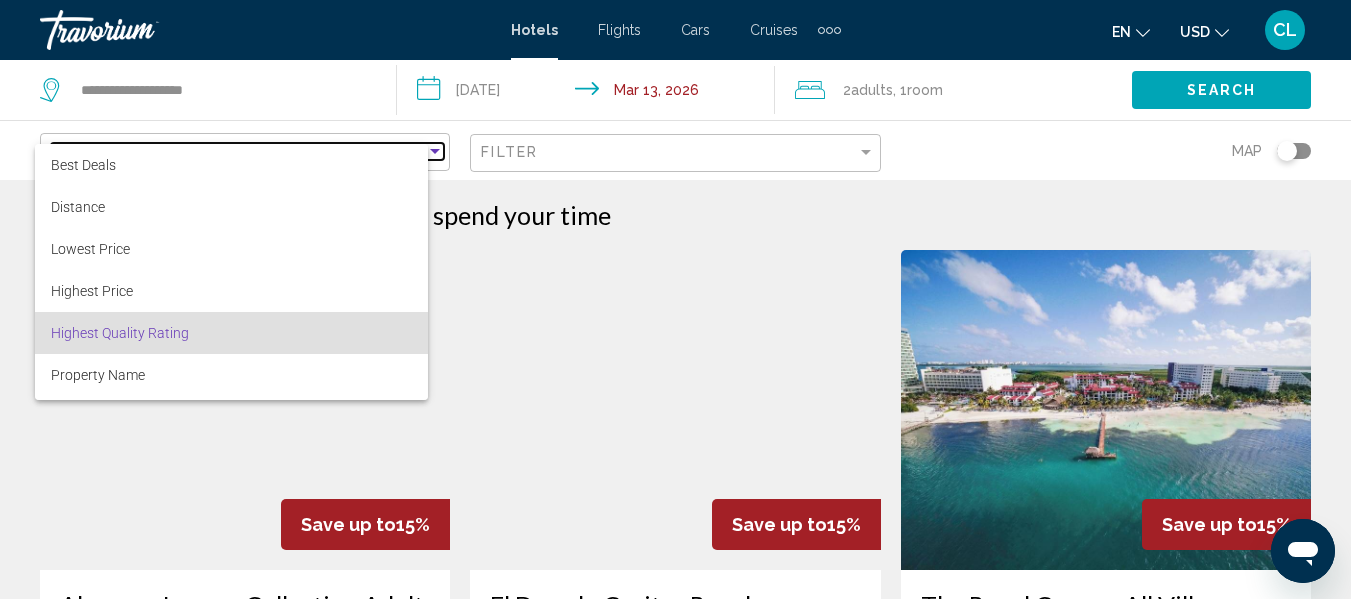 scroll, scrollTop: 38, scrollLeft: 0, axis: vertical 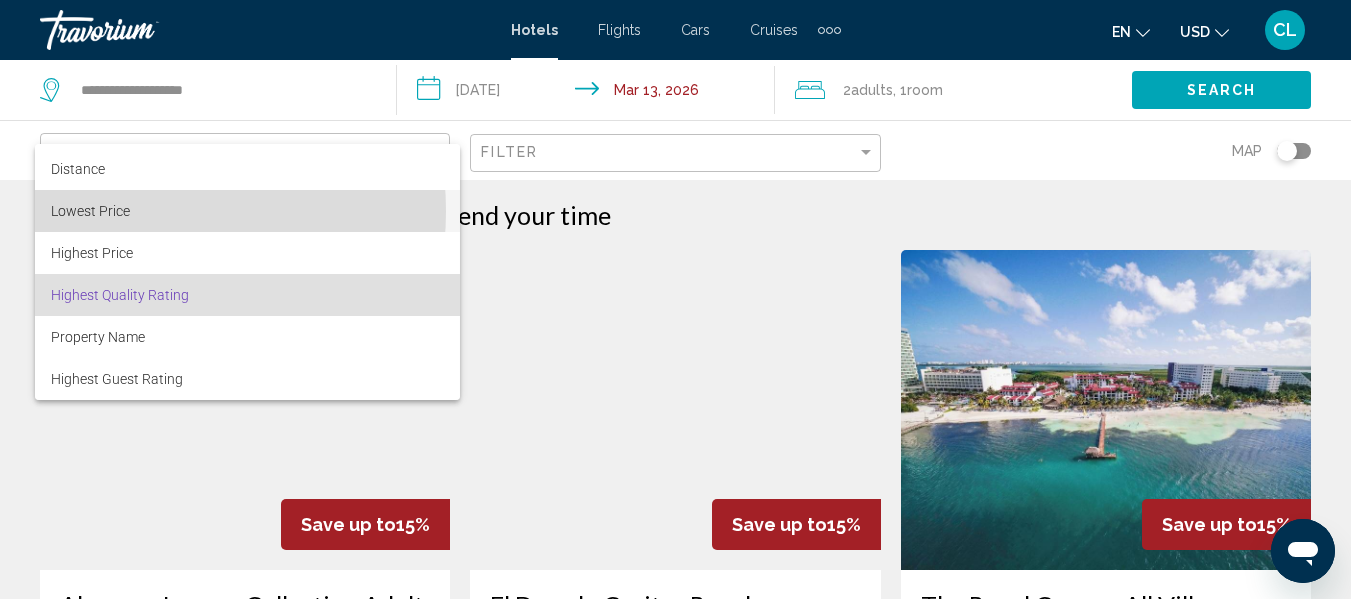 click on "Lowest Price" at bounding box center [90, 211] 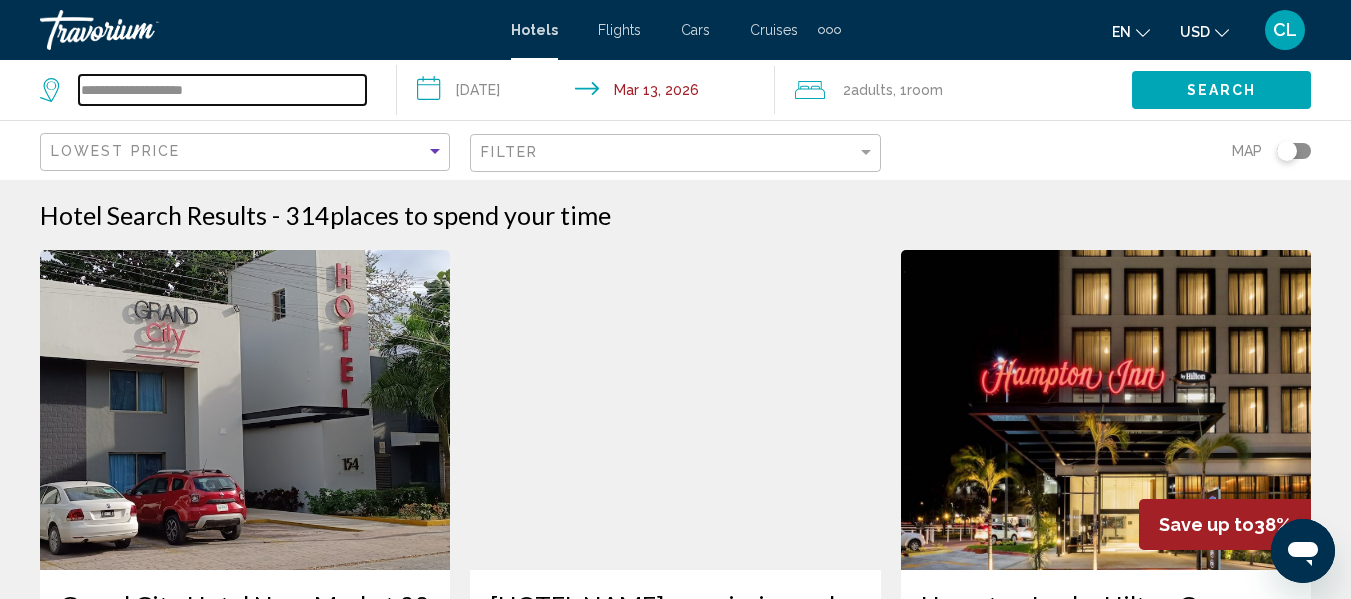 click on "**********" at bounding box center (222, 90) 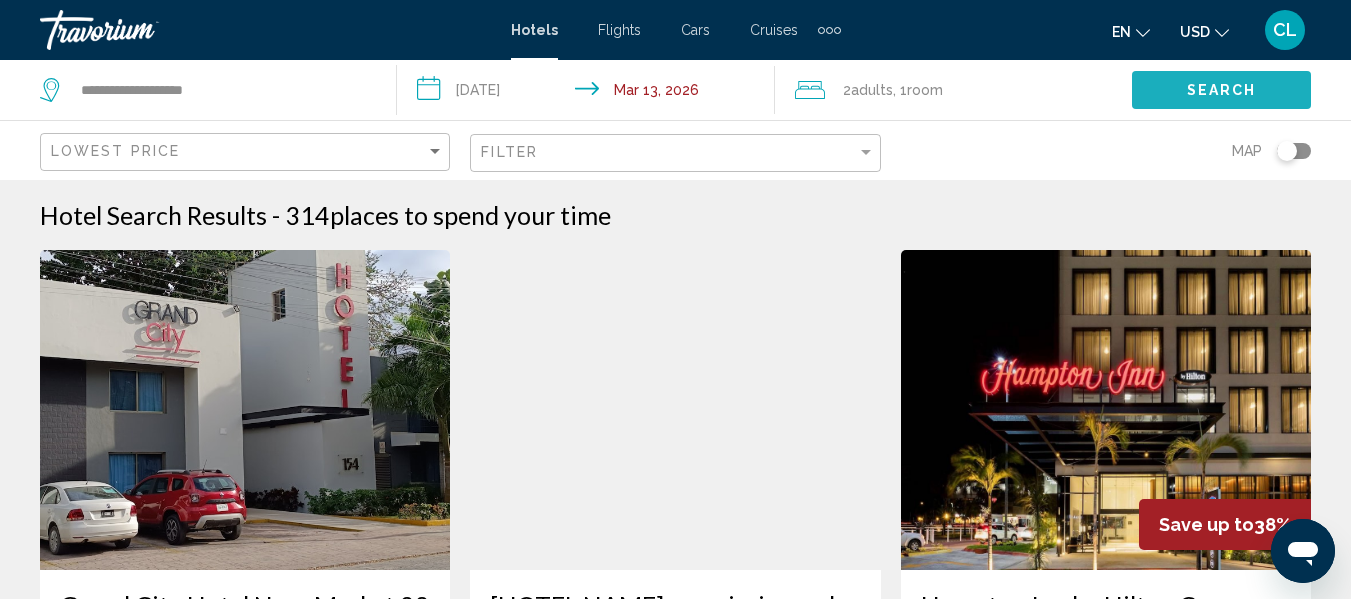 click on "Search" at bounding box center (1222, 91) 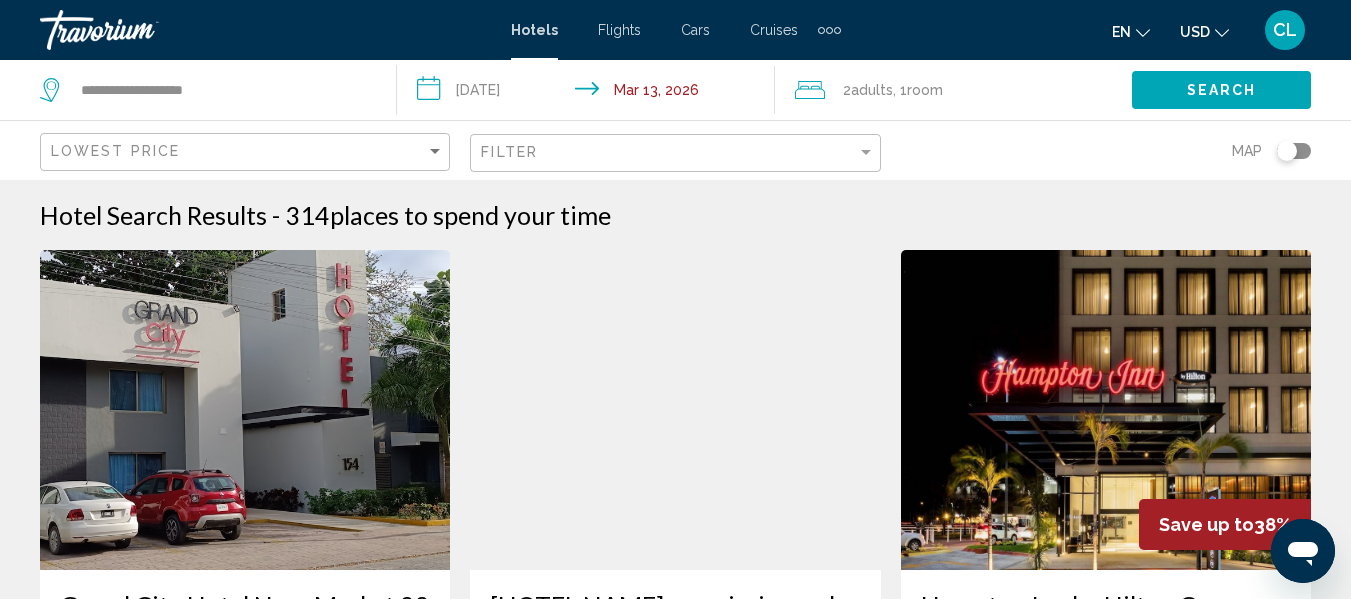 click on "Hotel Search Results  -   314  places to spend your time" at bounding box center [675, 215] 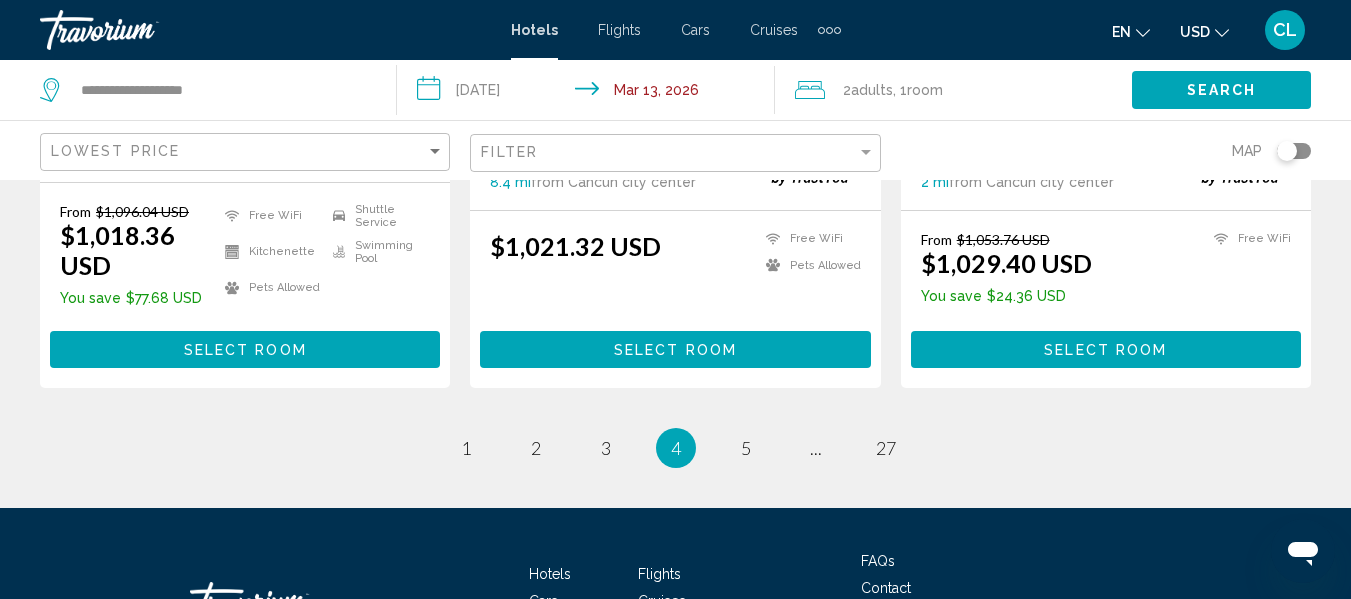 scroll, scrollTop: 2934, scrollLeft: 0, axis: vertical 